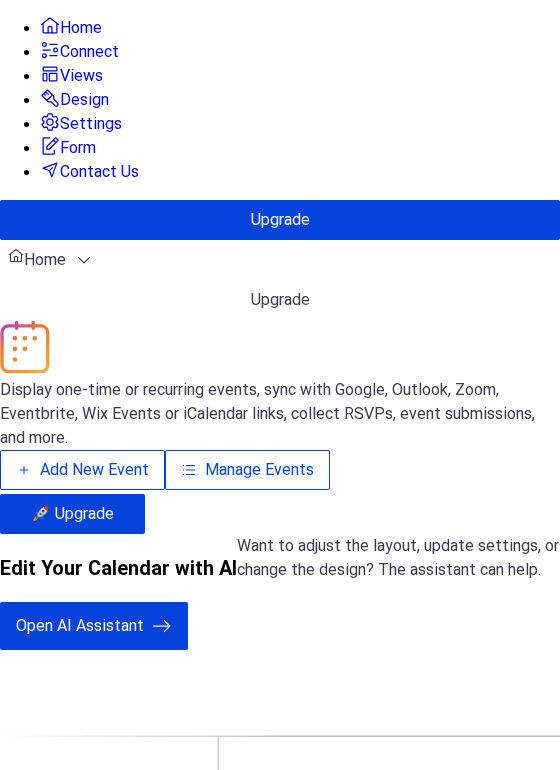 scroll, scrollTop: 0, scrollLeft: 0, axis: both 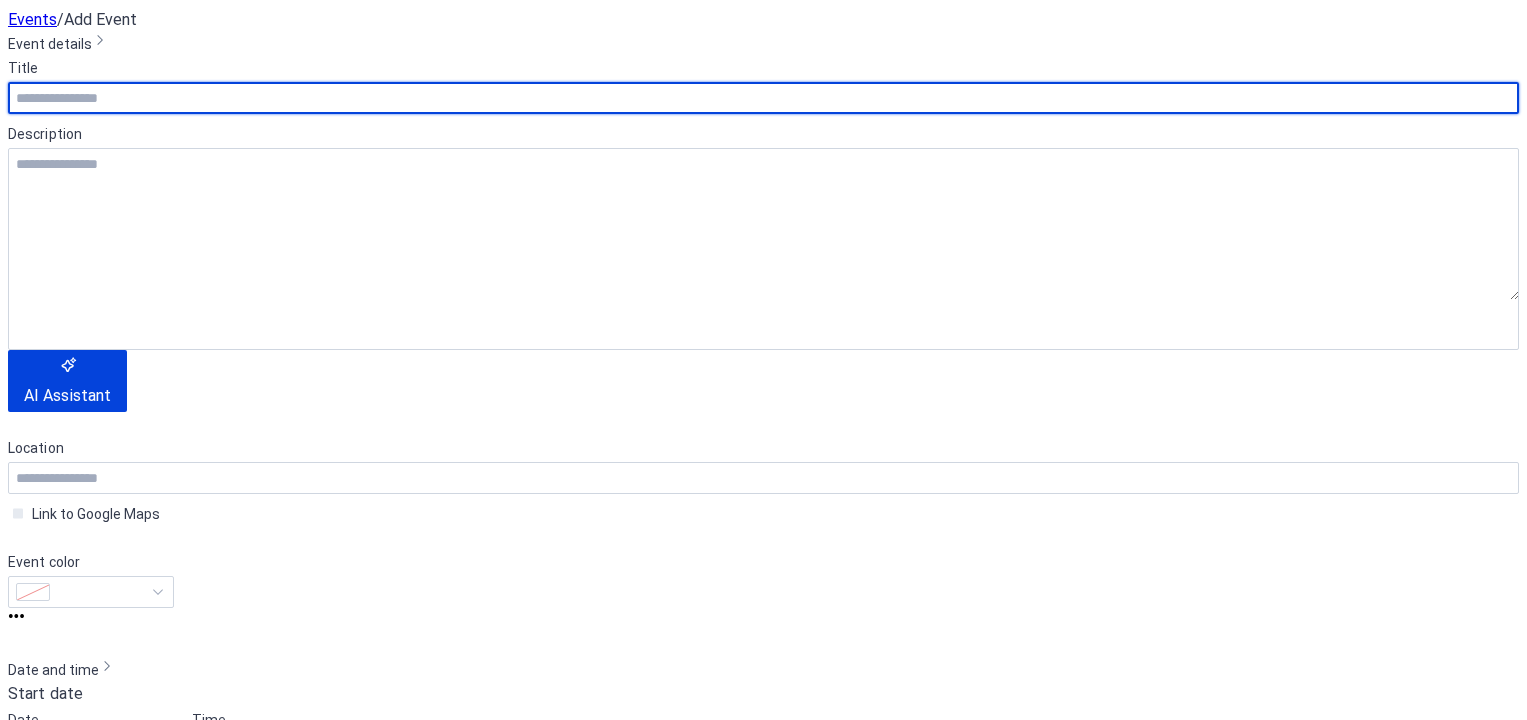 click on "Title" at bounding box center (761, 68) 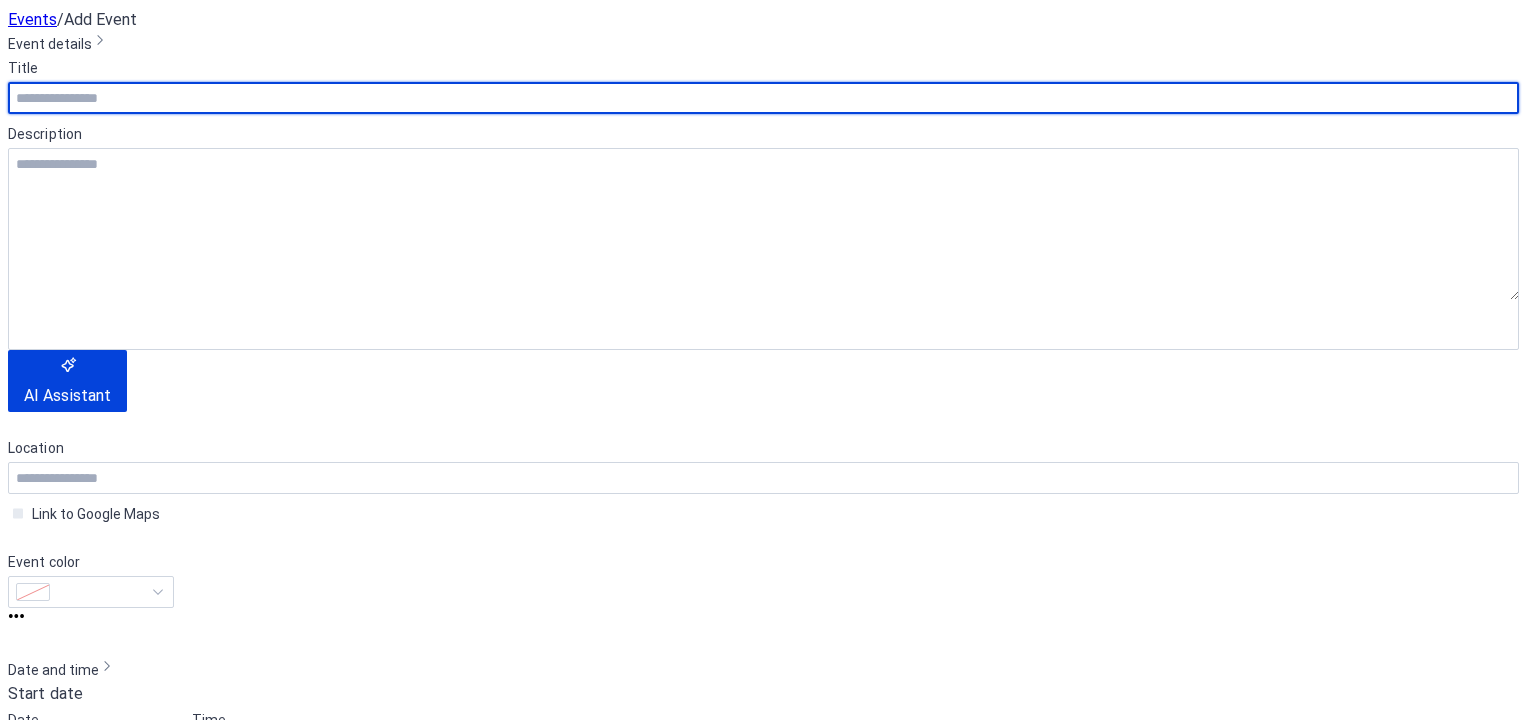 click at bounding box center [763, 98] 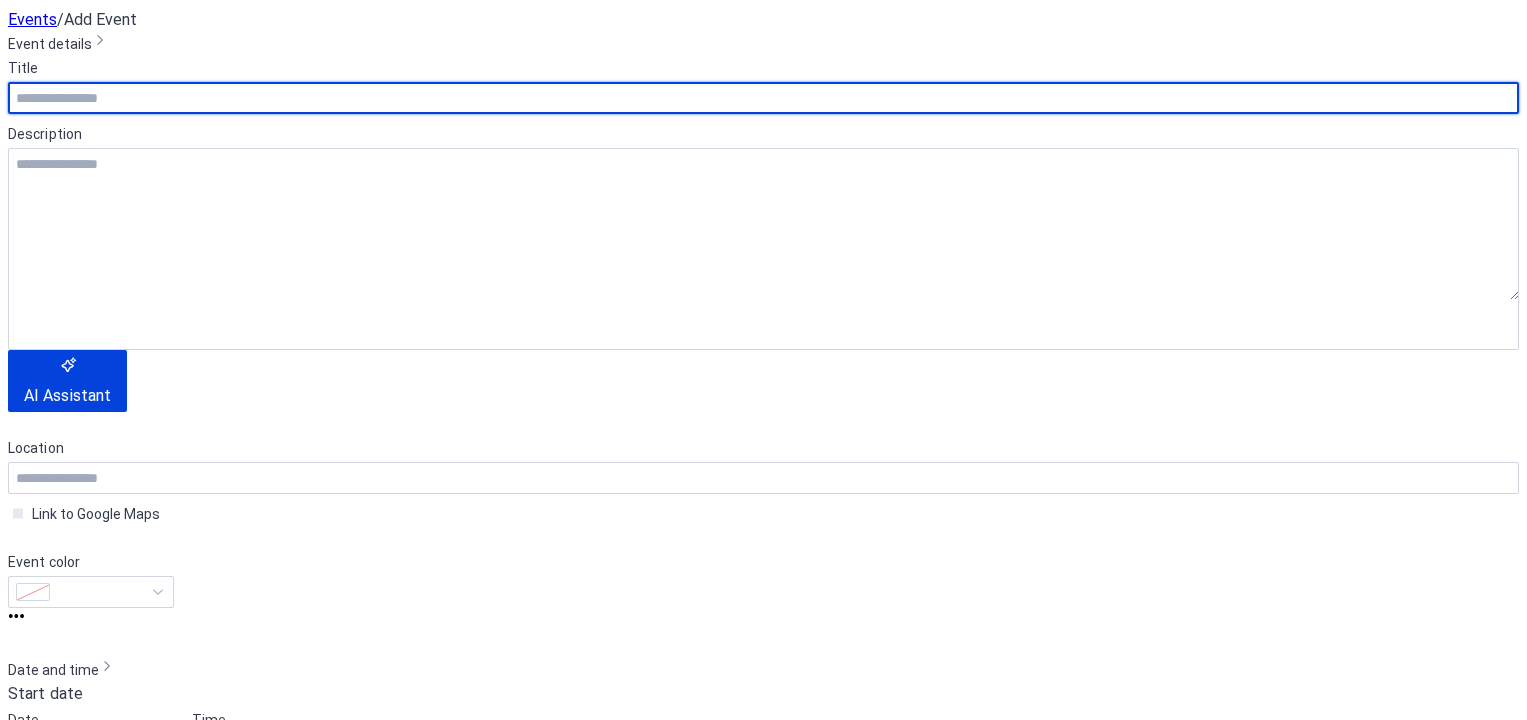 type on "**********" 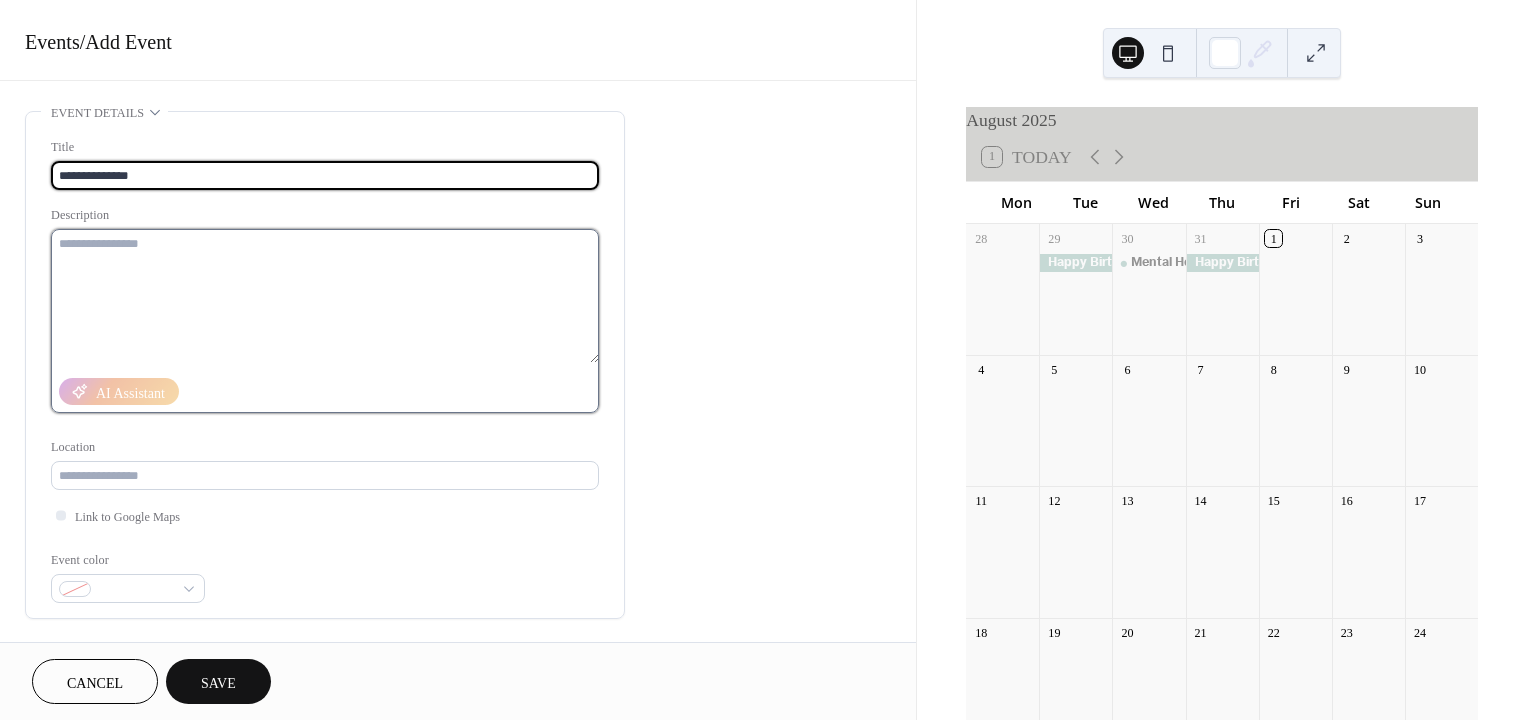 click at bounding box center [325, 296] 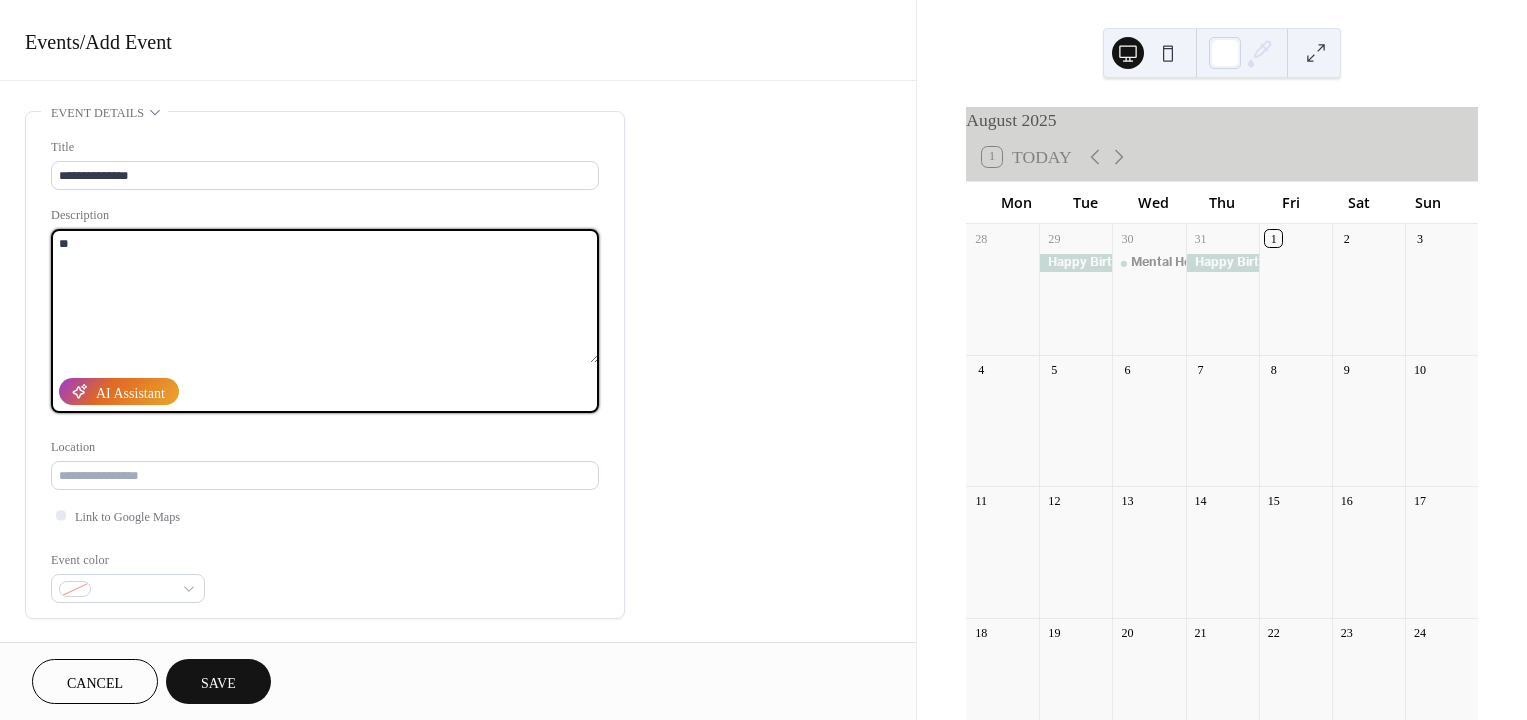 type on "*" 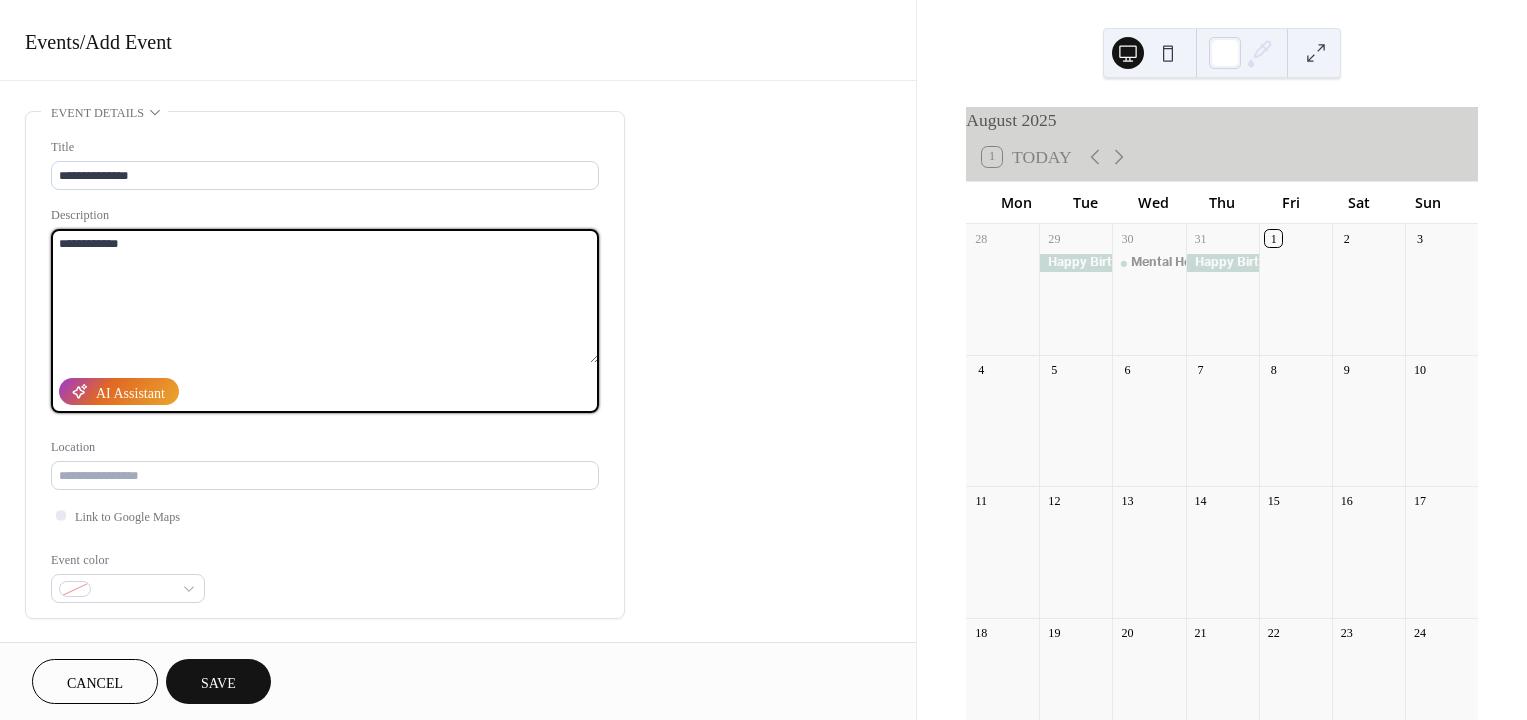 type on "**********" 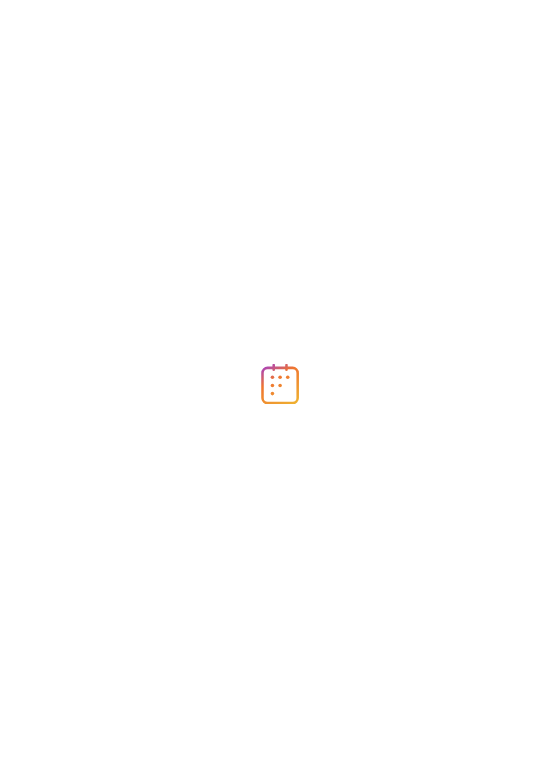 scroll, scrollTop: 0, scrollLeft: 0, axis: both 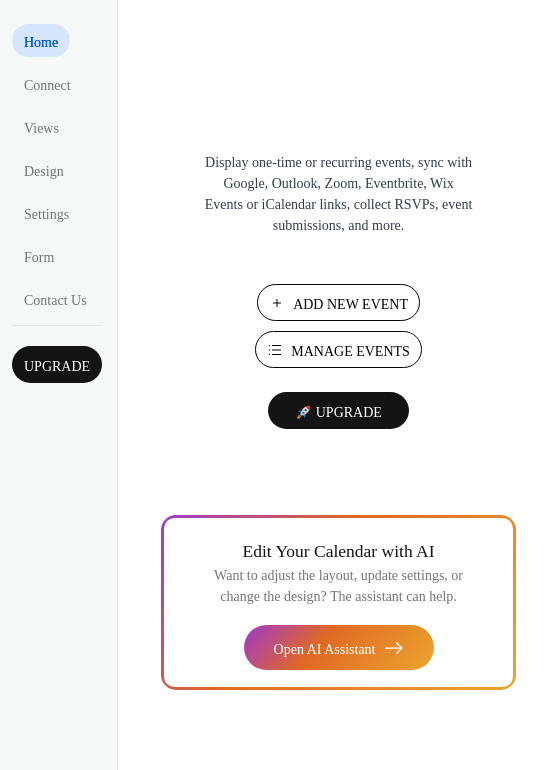click on "Add New Event" at bounding box center (350, 304) 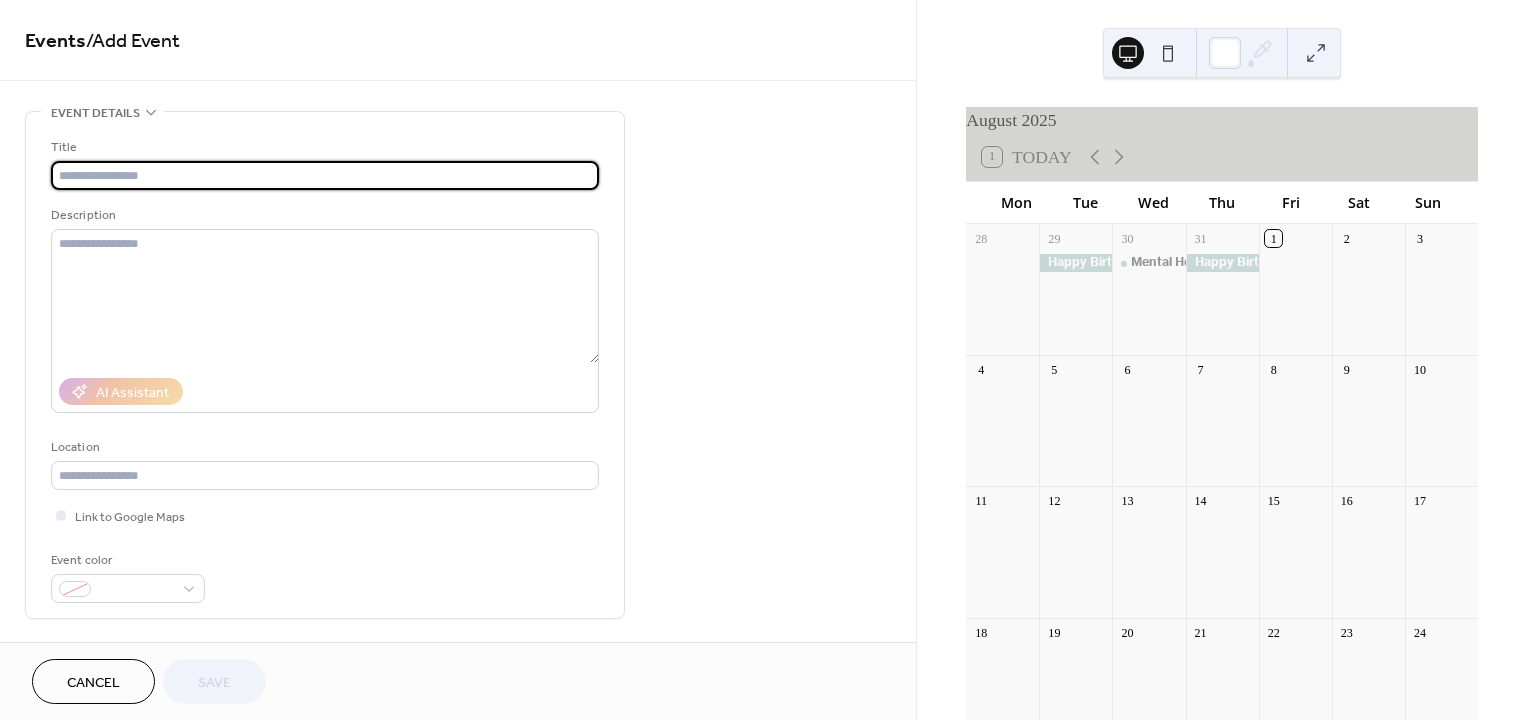 scroll, scrollTop: 0, scrollLeft: 0, axis: both 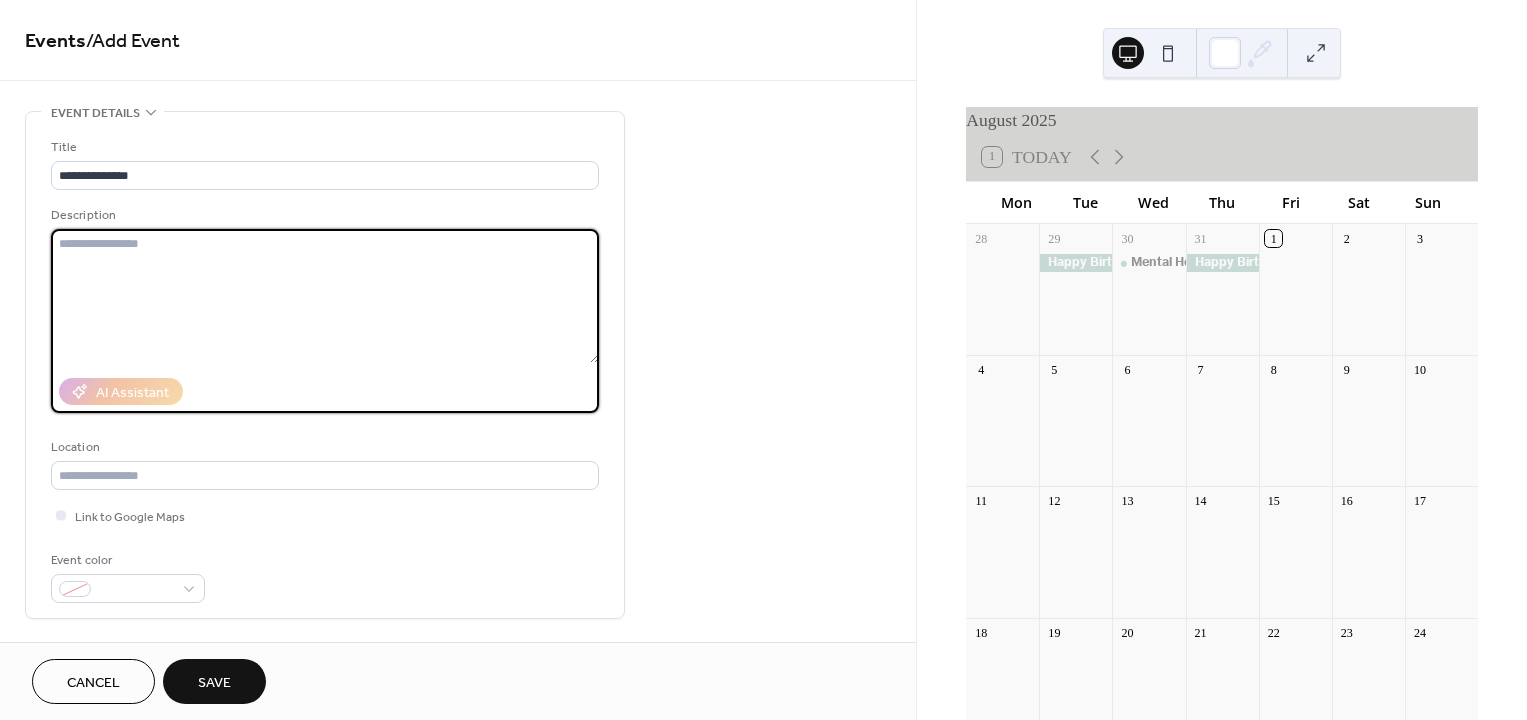 click at bounding box center (325, 296) 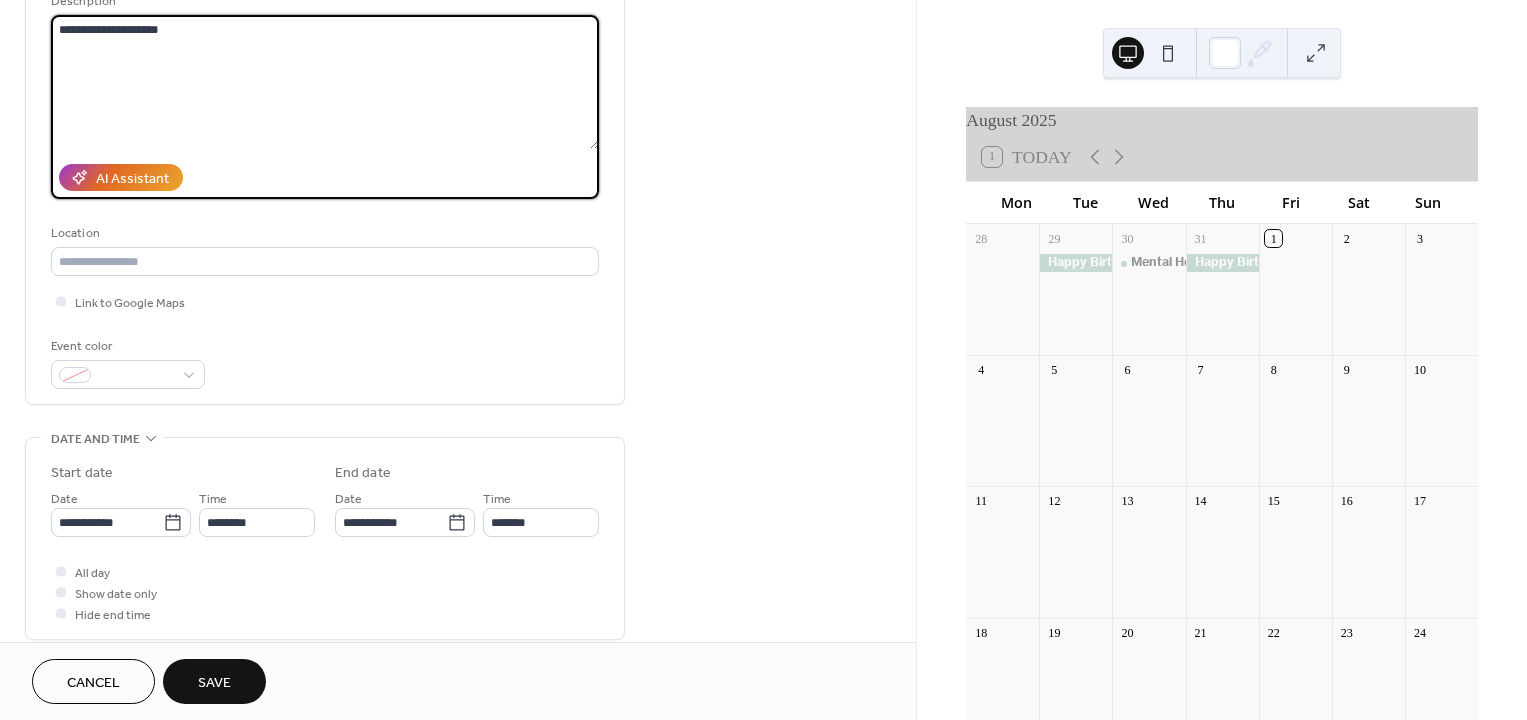 scroll, scrollTop: 266, scrollLeft: 0, axis: vertical 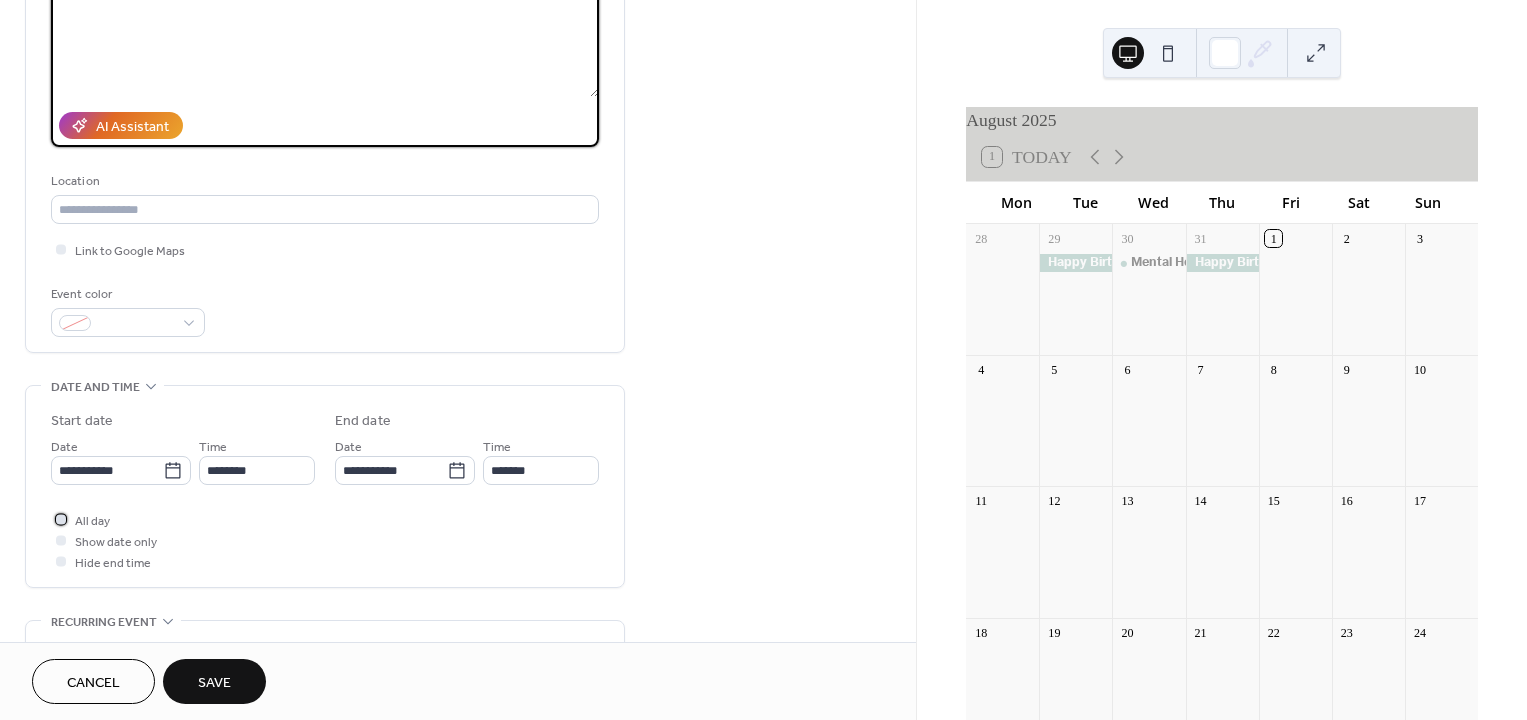 click at bounding box center [61, 519] 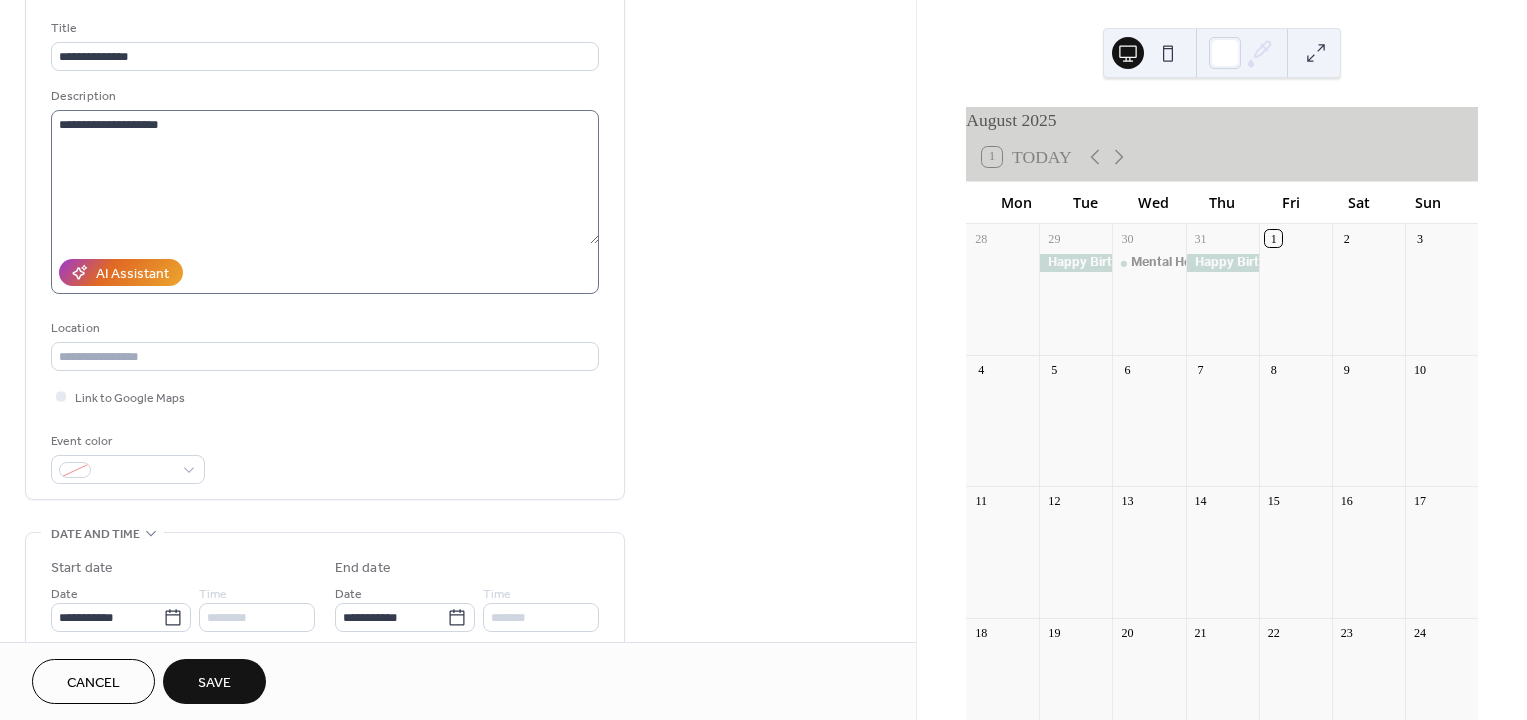 scroll, scrollTop: 0, scrollLeft: 0, axis: both 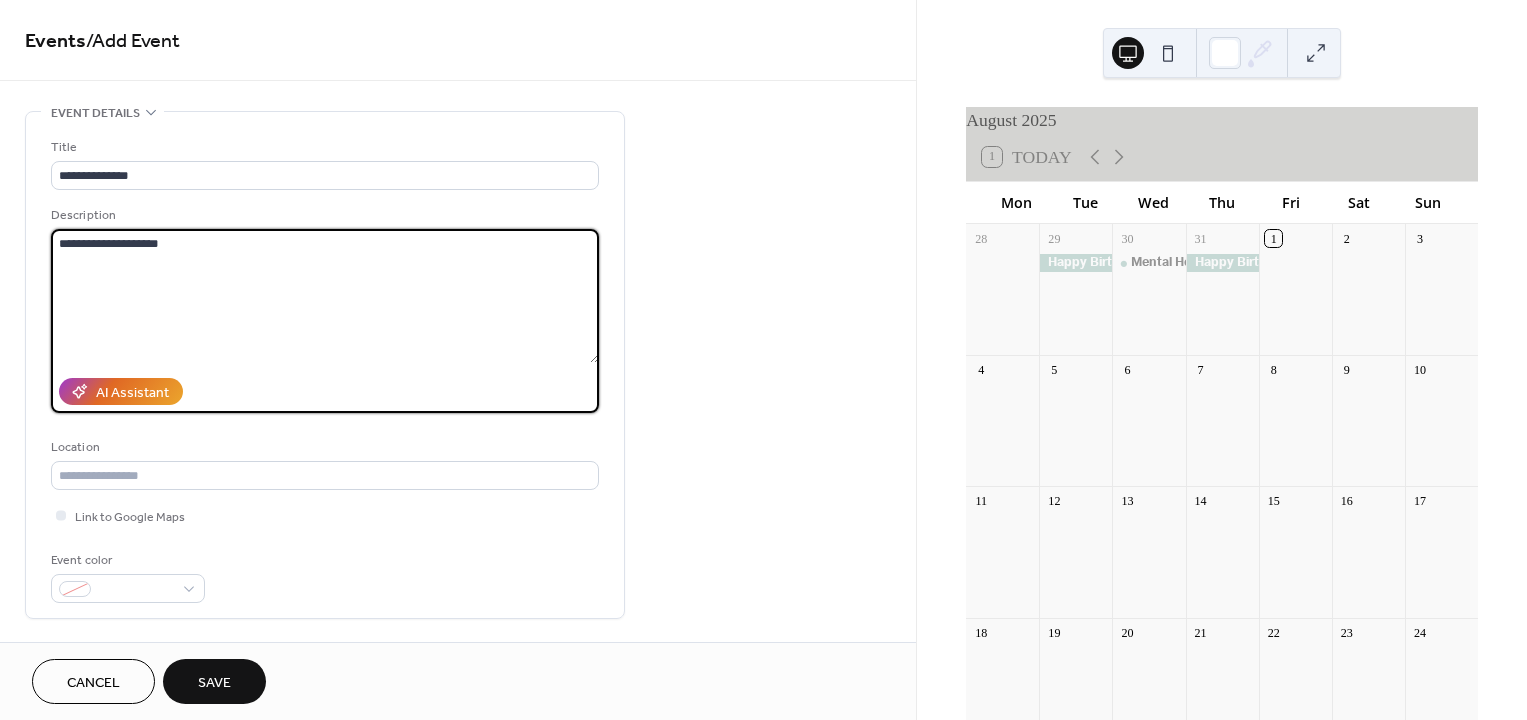 click on "**********" at bounding box center (325, 296) 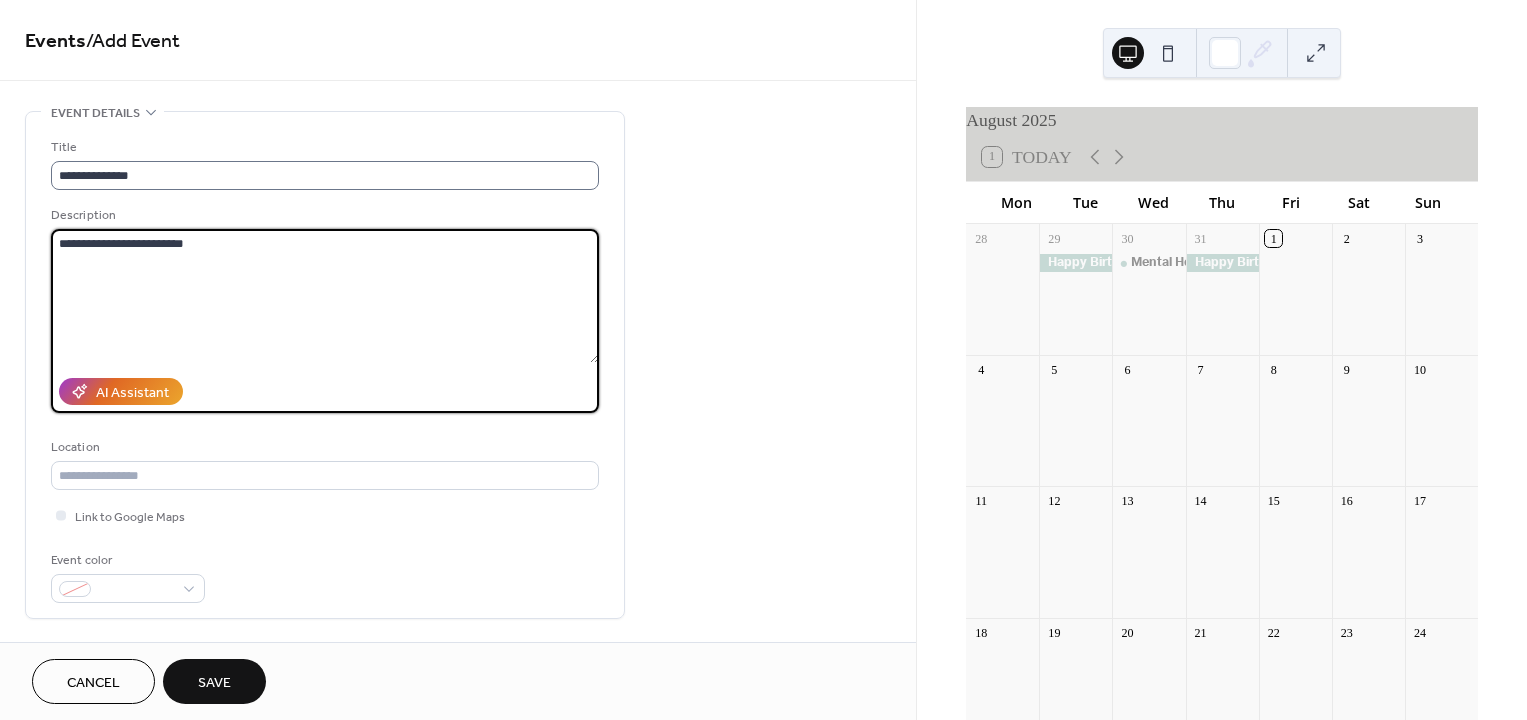 scroll, scrollTop: 0, scrollLeft: 0, axis: both 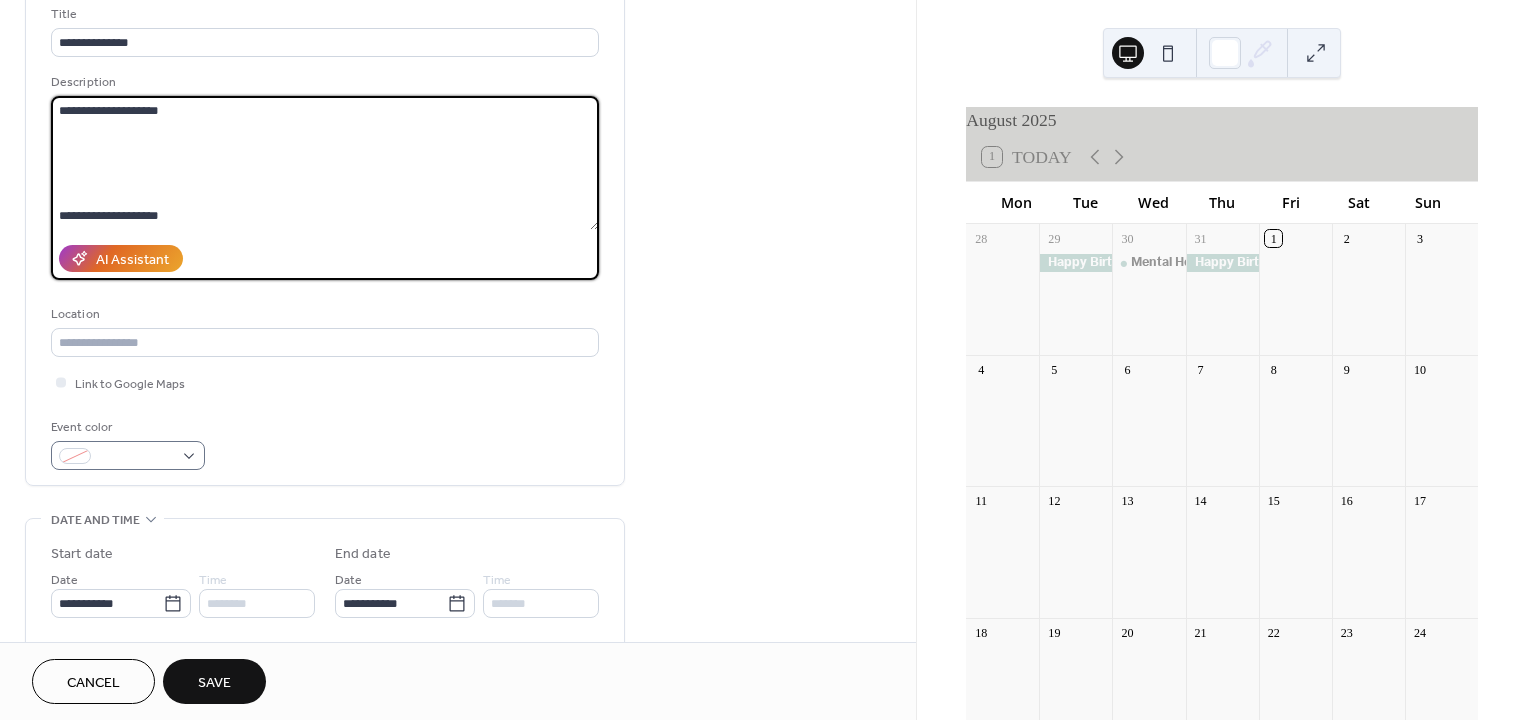 type on "**********" 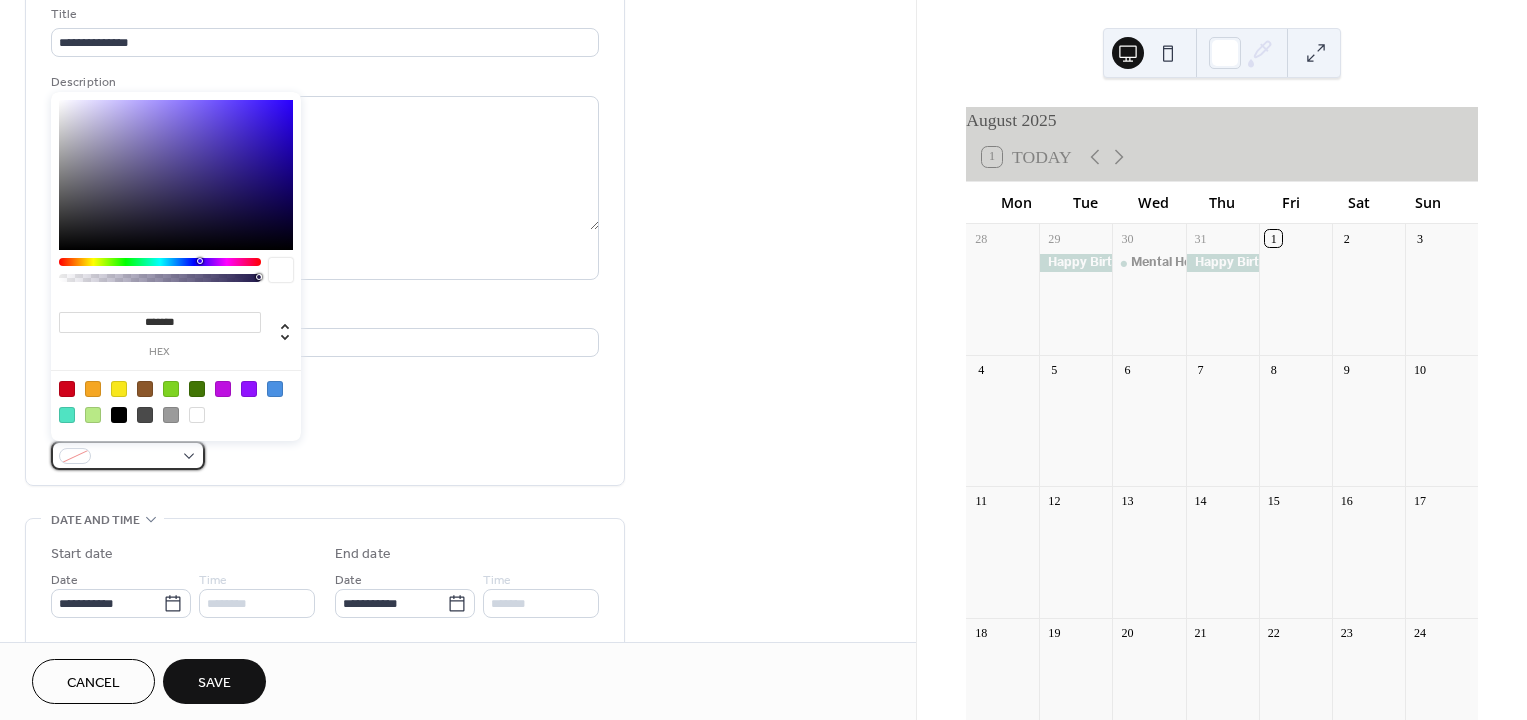 click at bounding box center [128, 455] 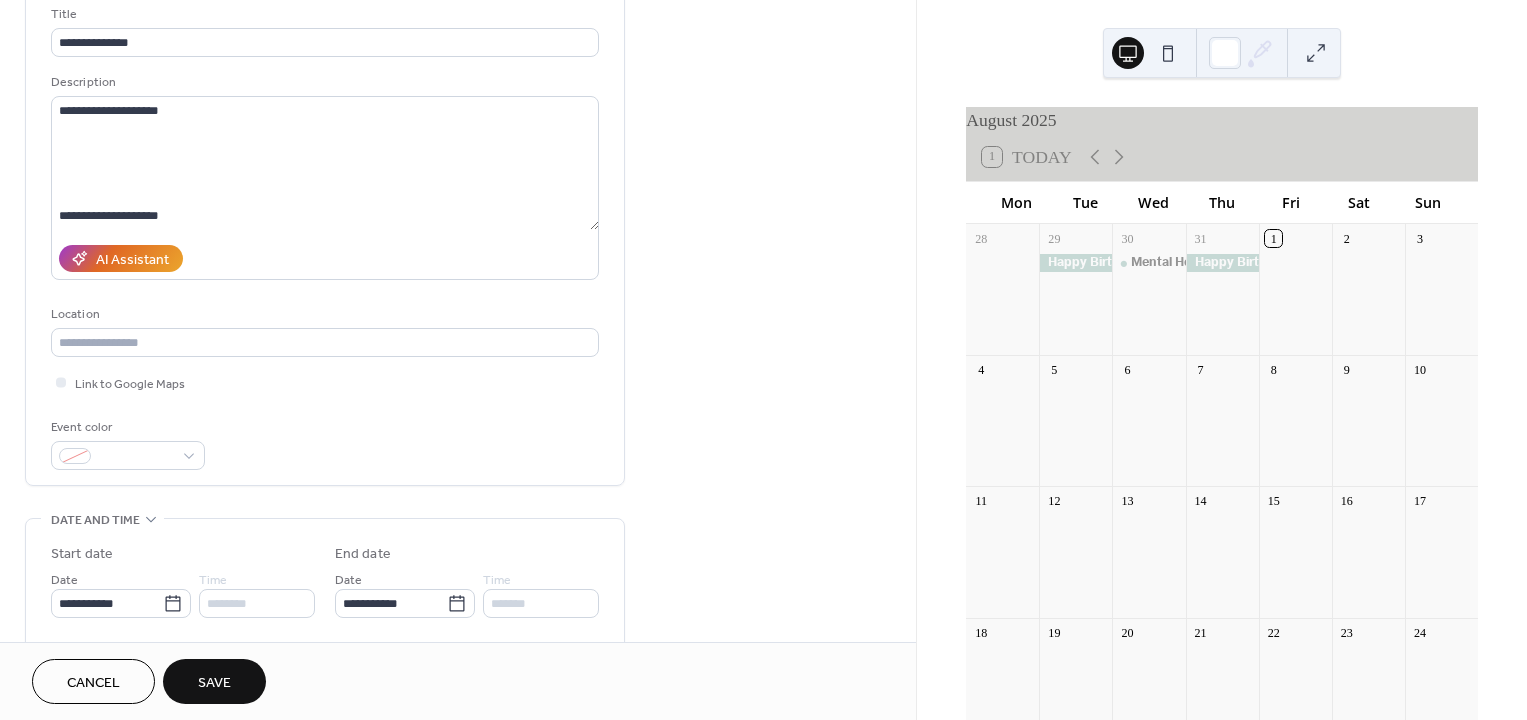 click on "Event color" at bounding box center [325, 443] 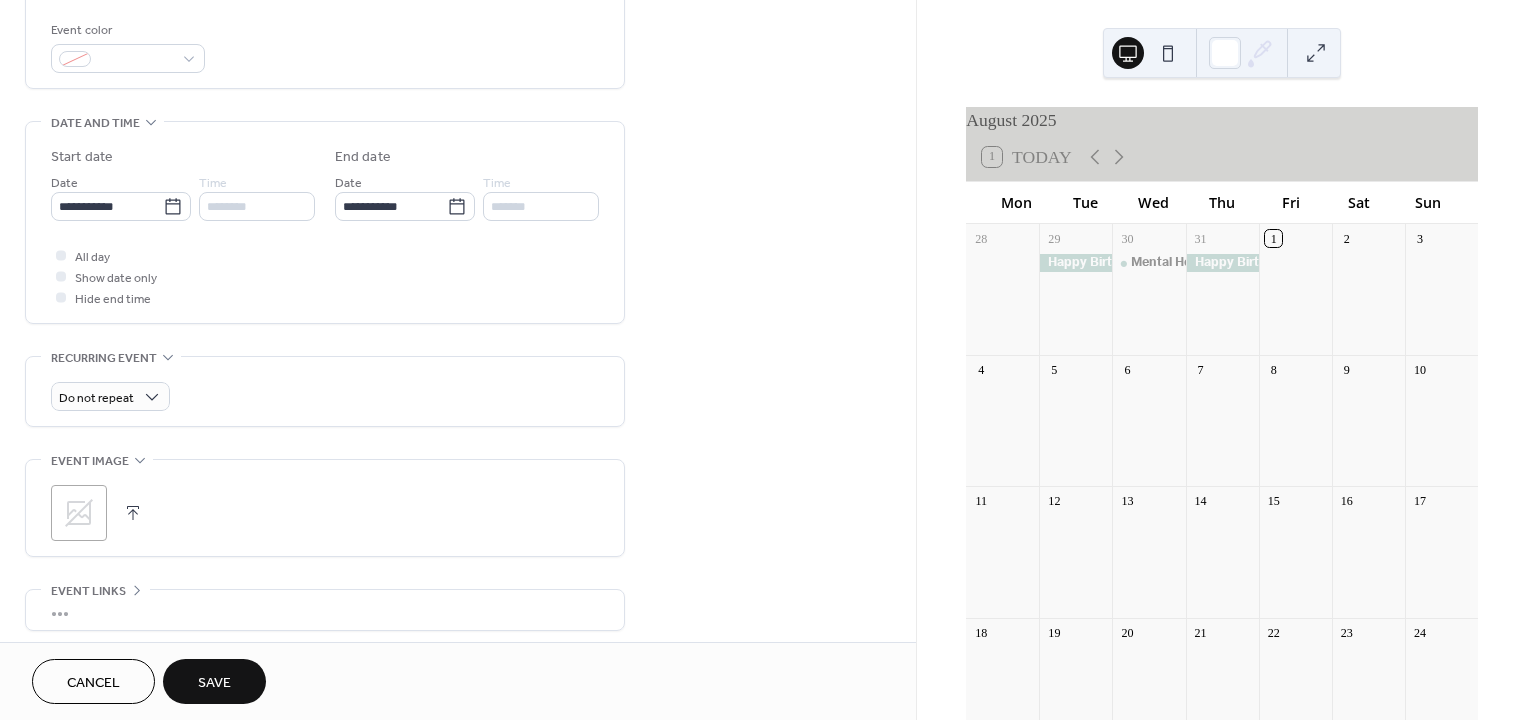 scroll, scrollTop: 533, scrollLeft: 0, axis: vertical 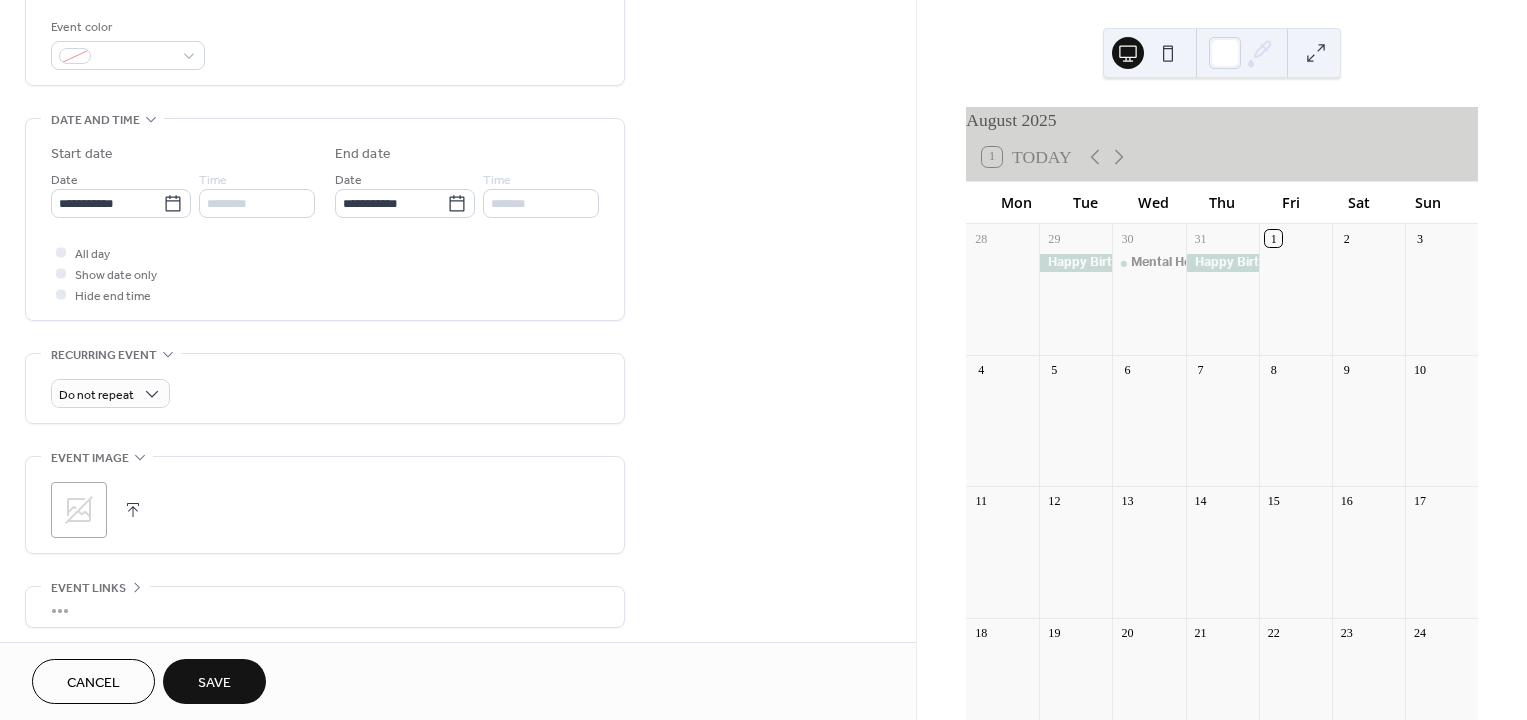 click at bounding box center (133, 510) 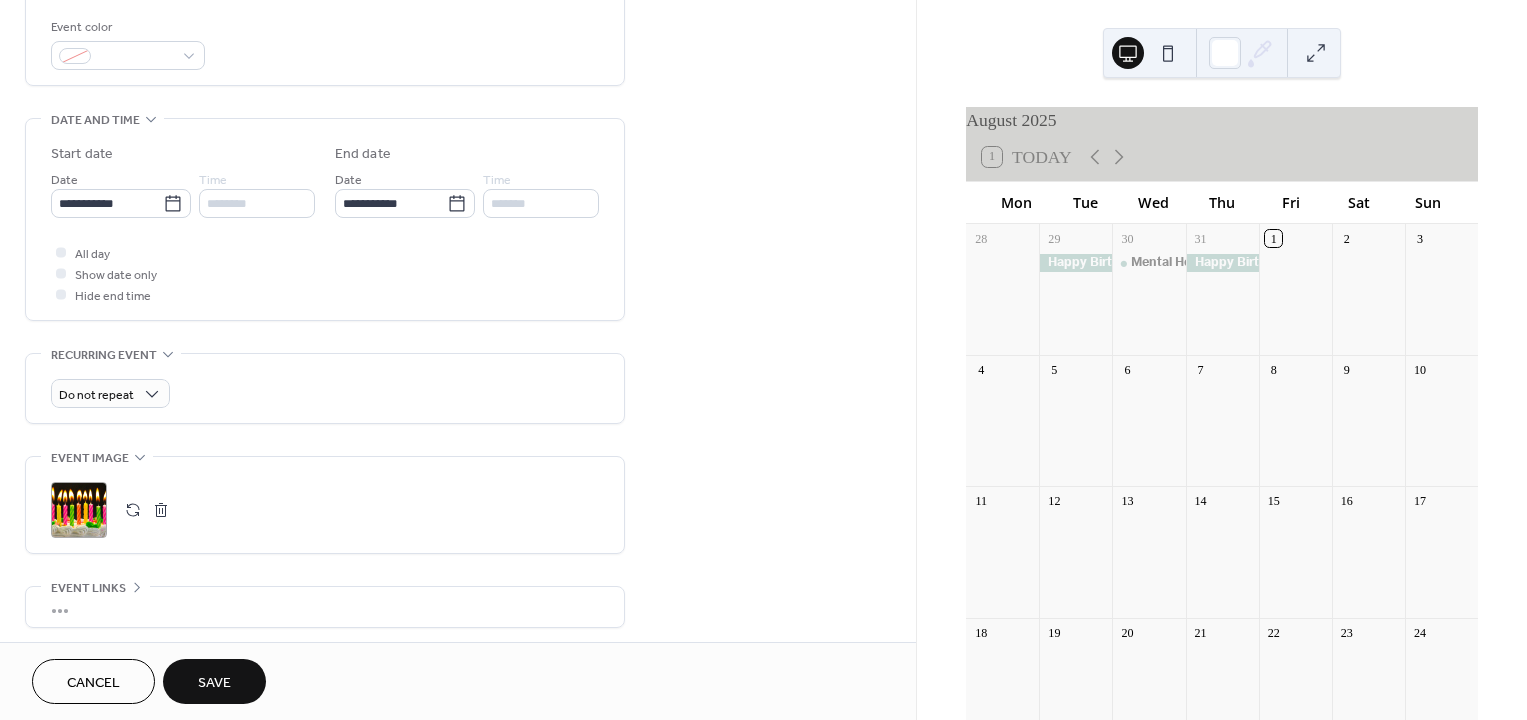 click on "Save" at bounding box center [214, 683] 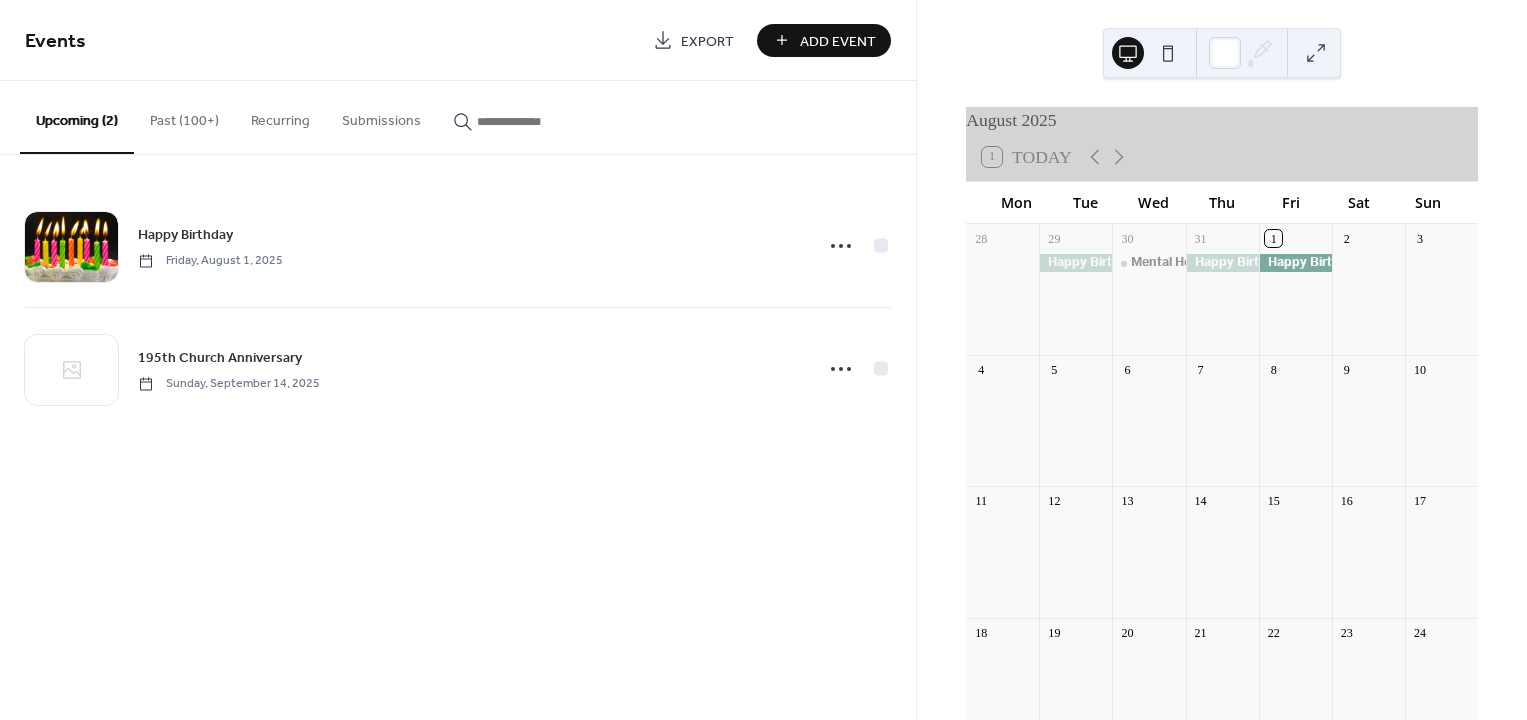 click on "Add Event" at bounding box center [824, 40] 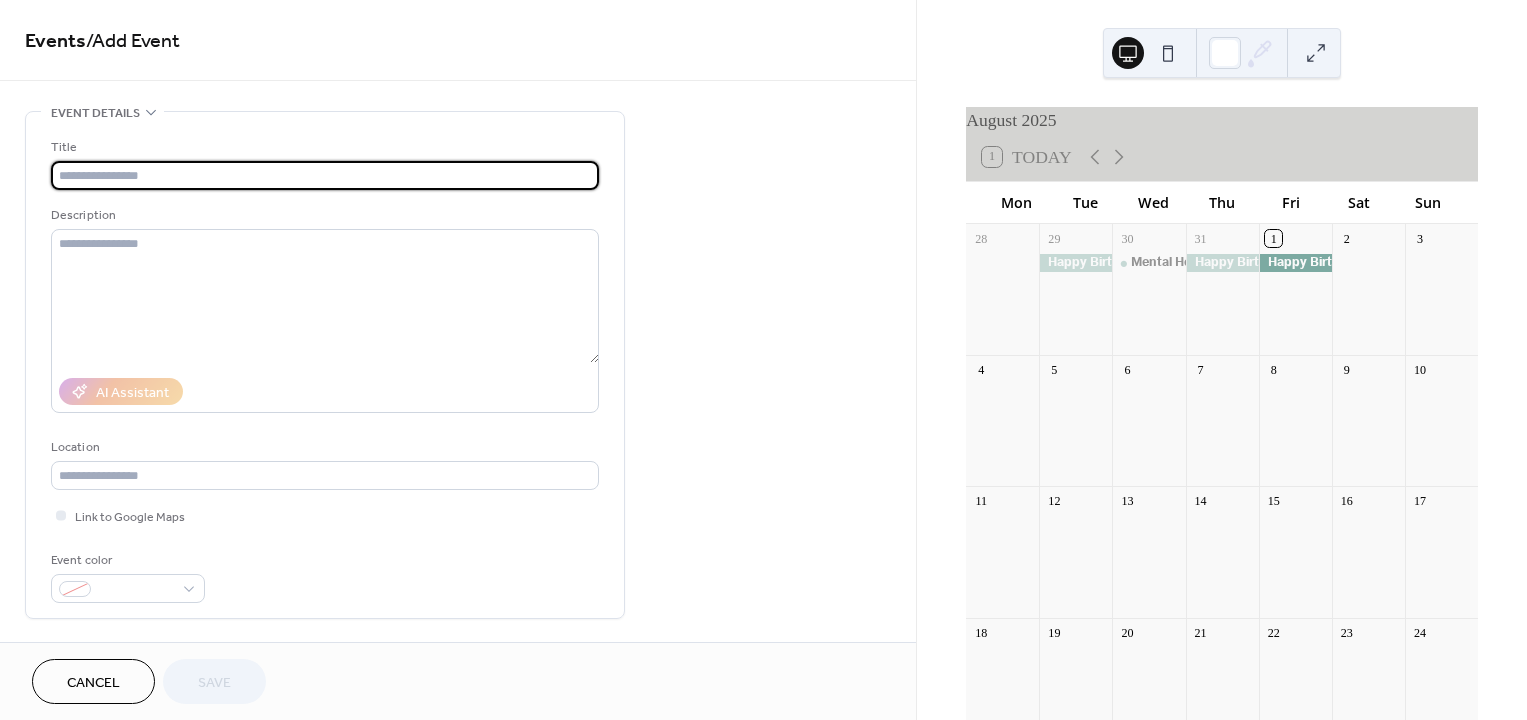 click at bounding box center (325, 175) 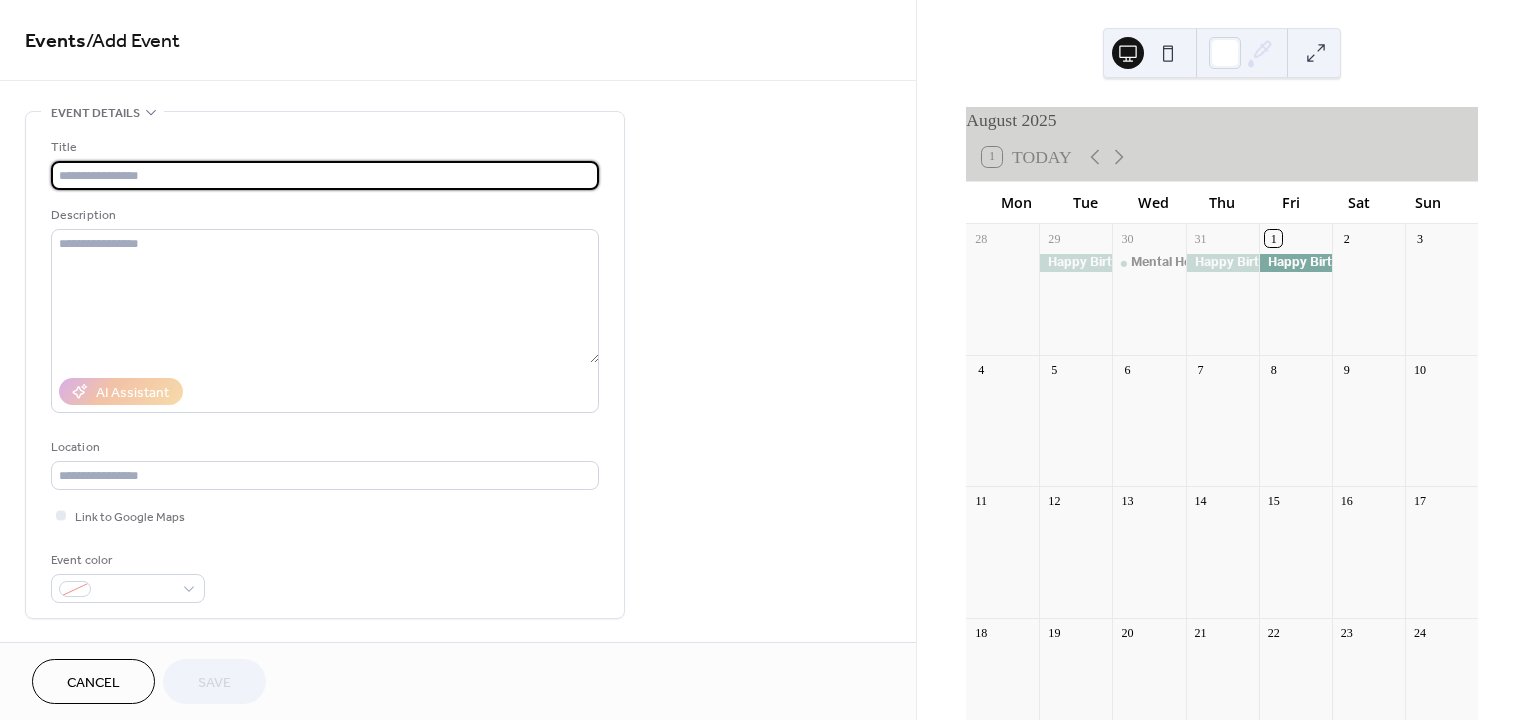 type on "**********" 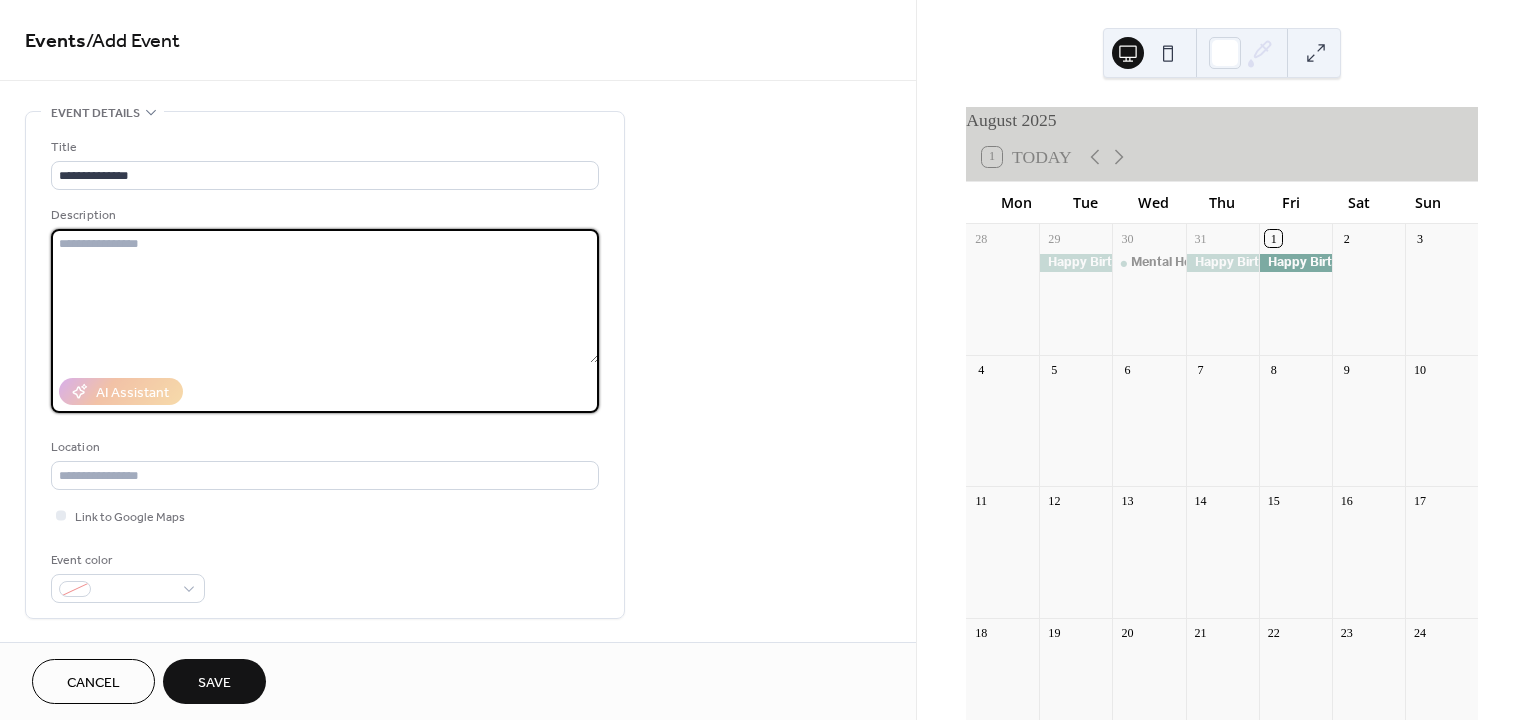 click at bounding box center (325, 296) 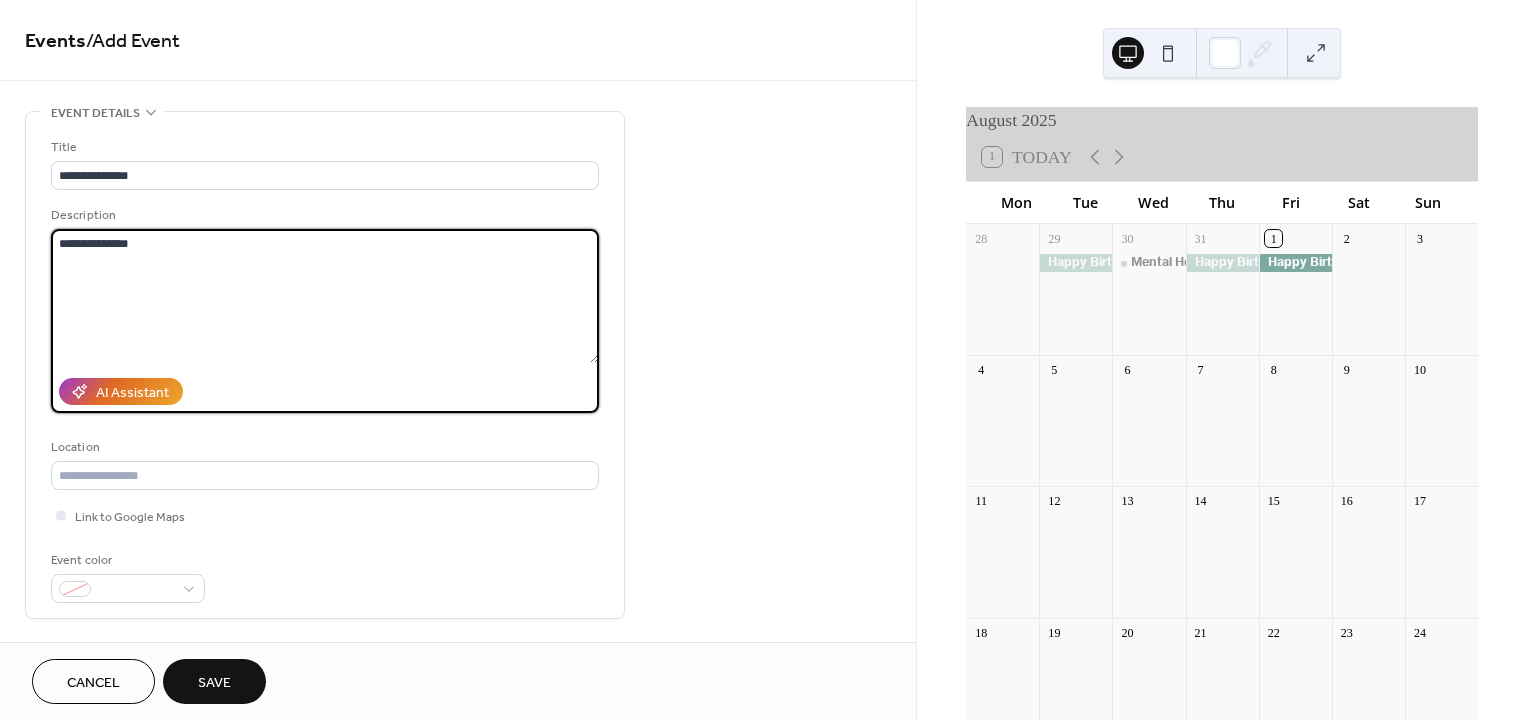 click on "**********" at bounding box center [325, 296] 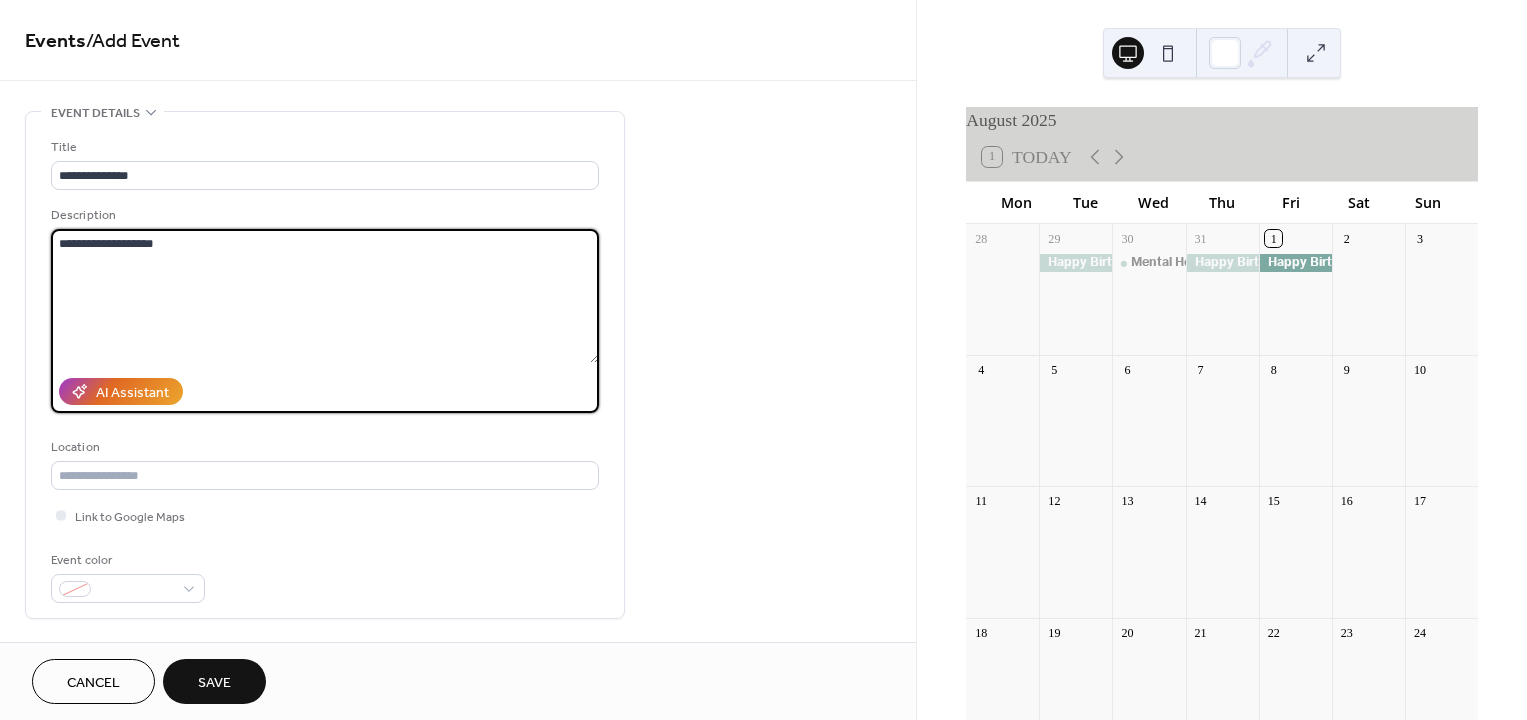 scroll, scrollTop: 0, scrollLeft: 0, axis: both 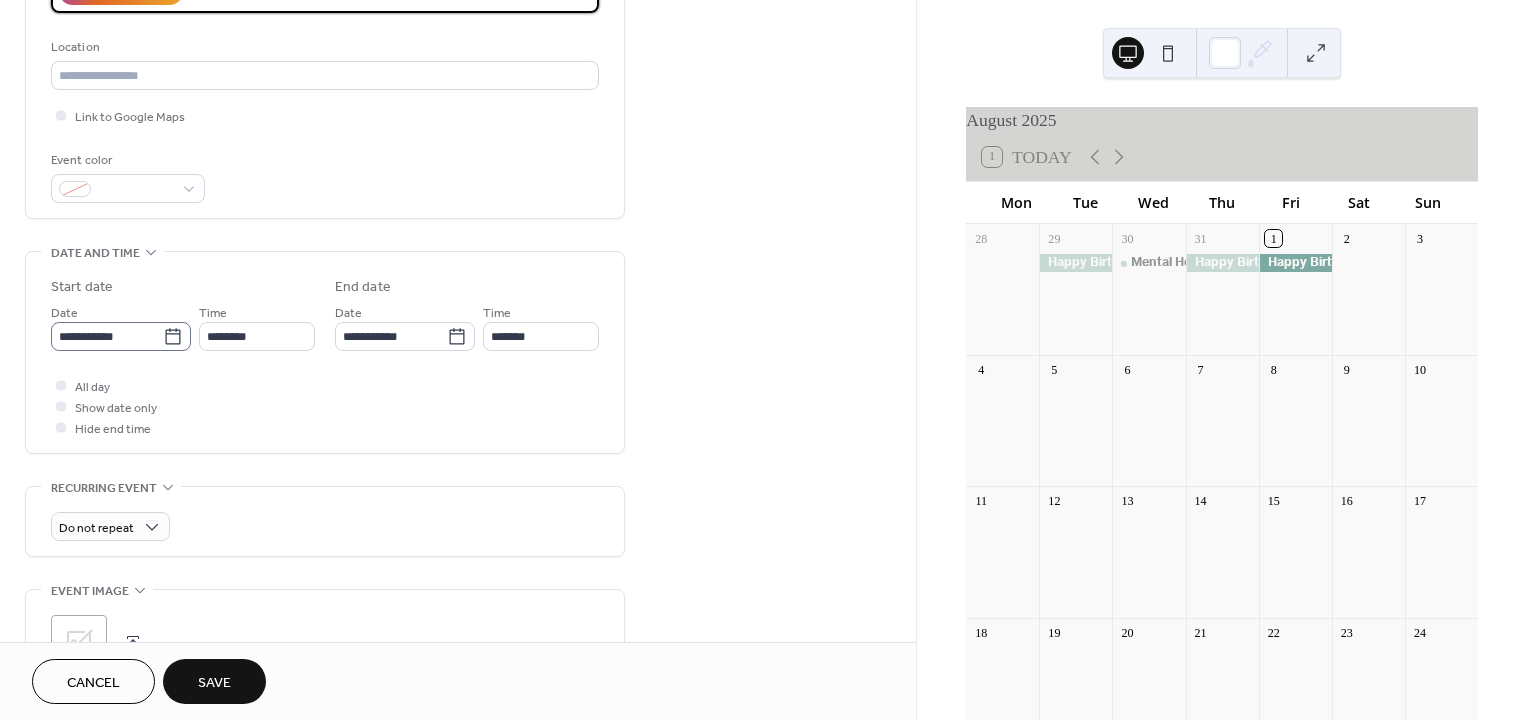 type on "**********" 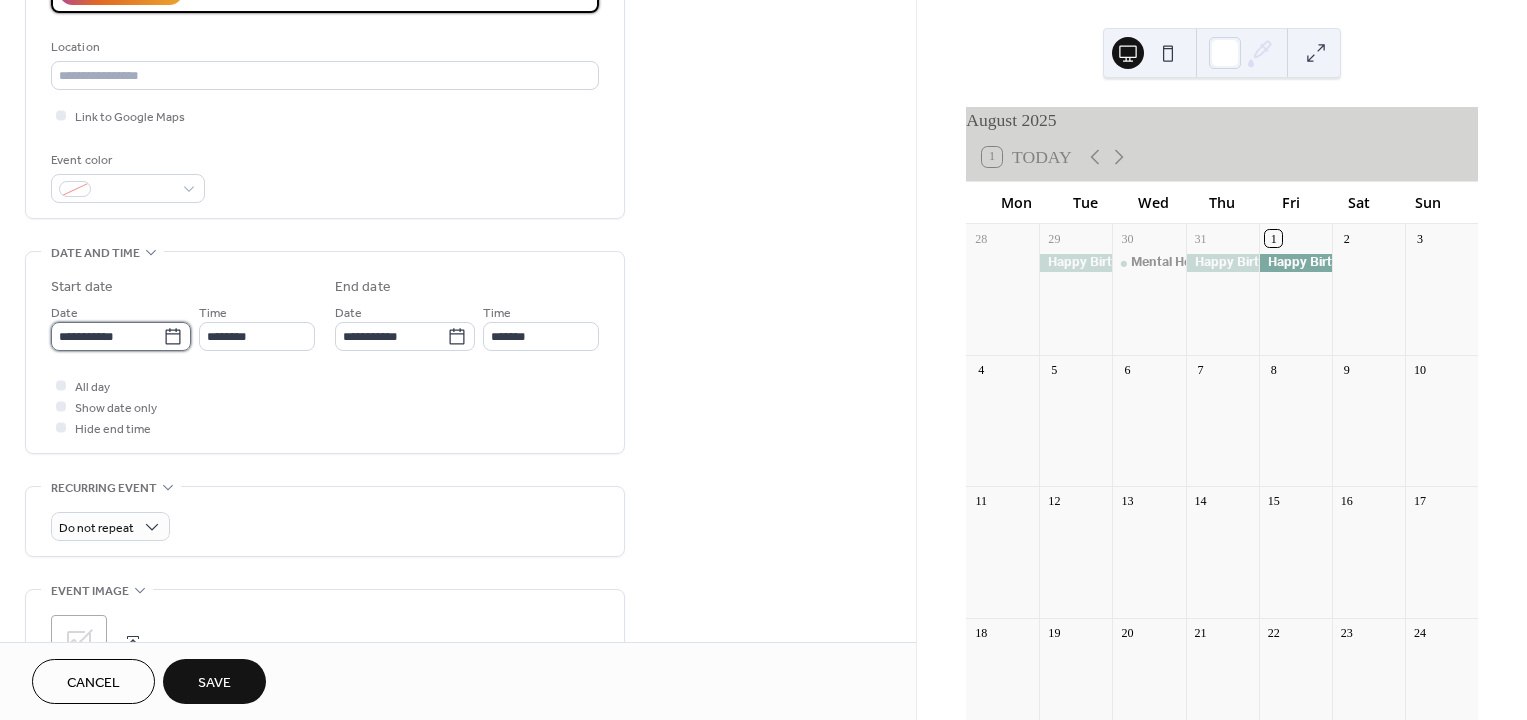 click on "**********" at bounding box center [107, 336] 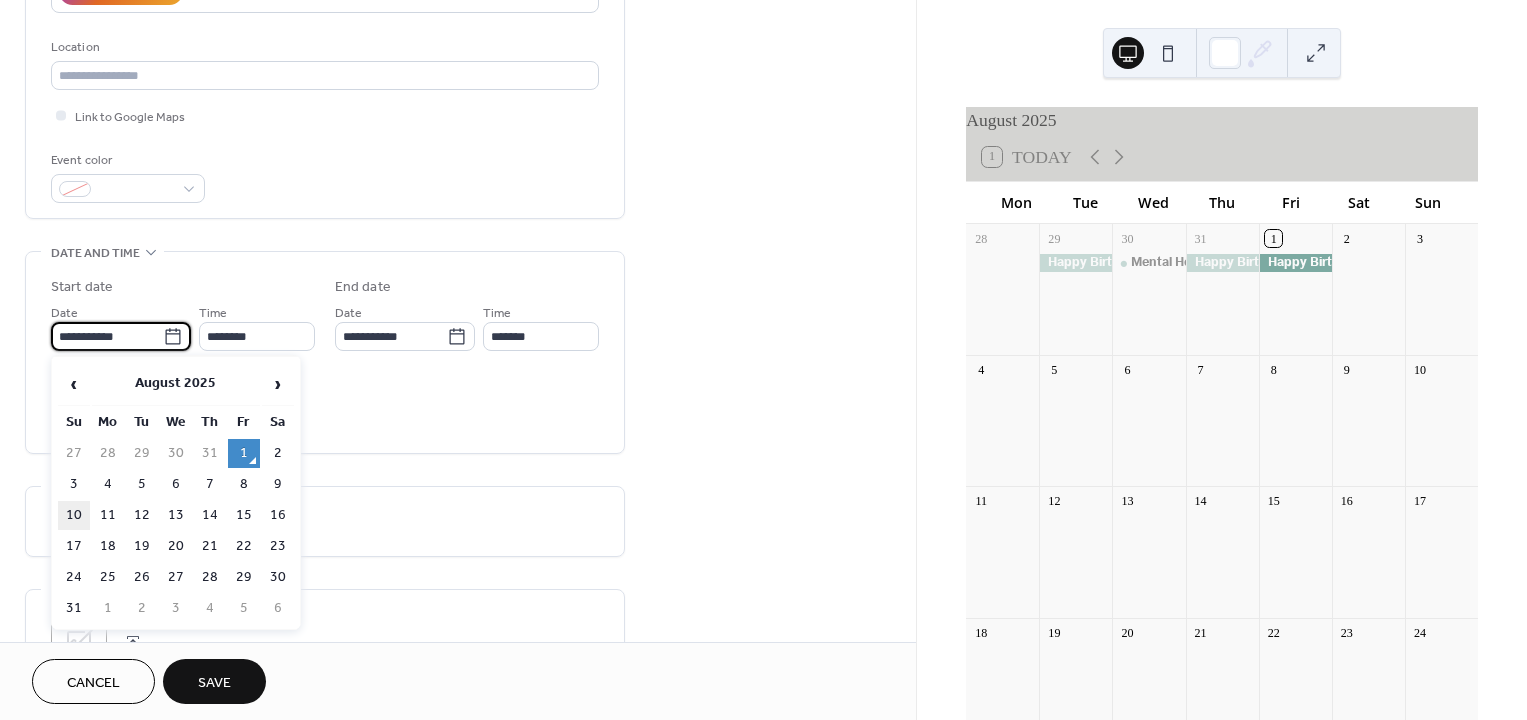 click on "10" at bounding box center (74, 515) 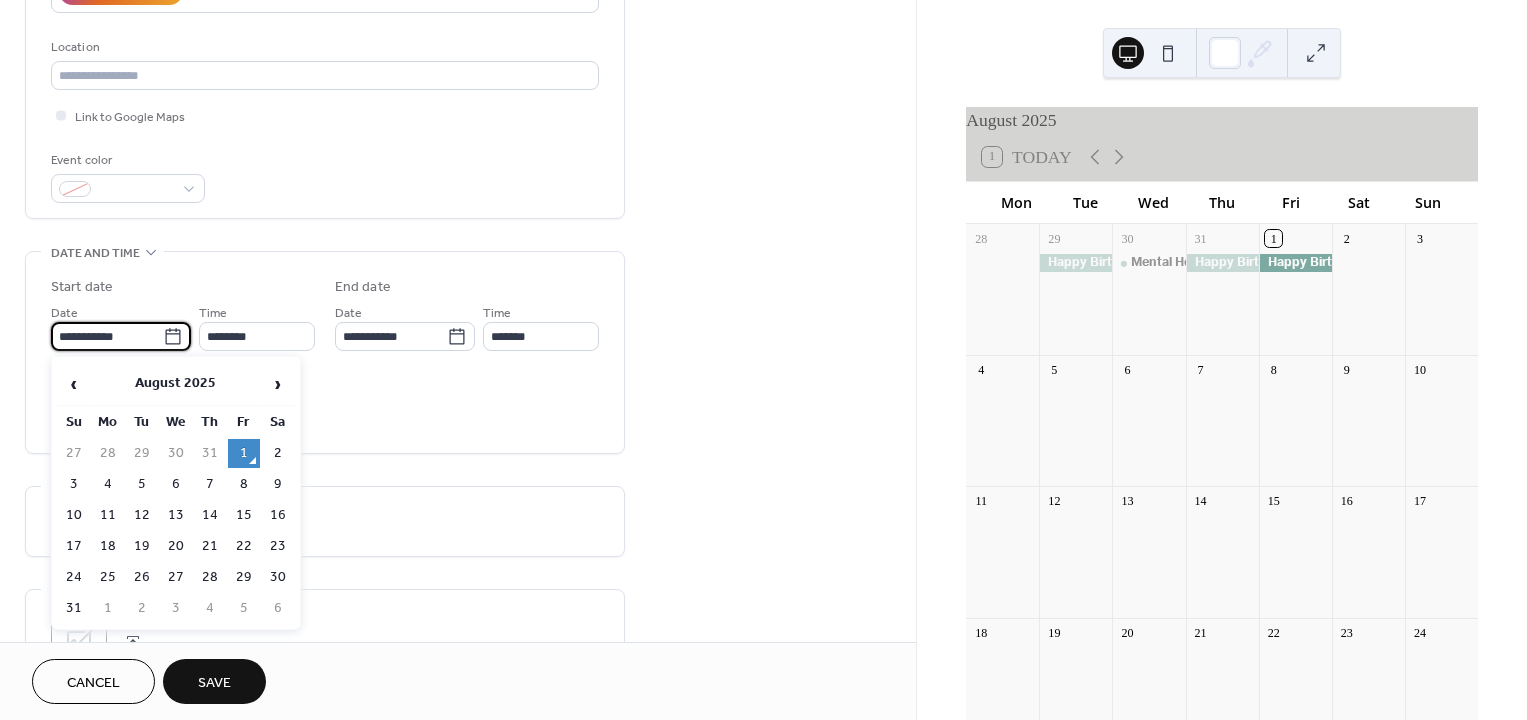 type on "**********" 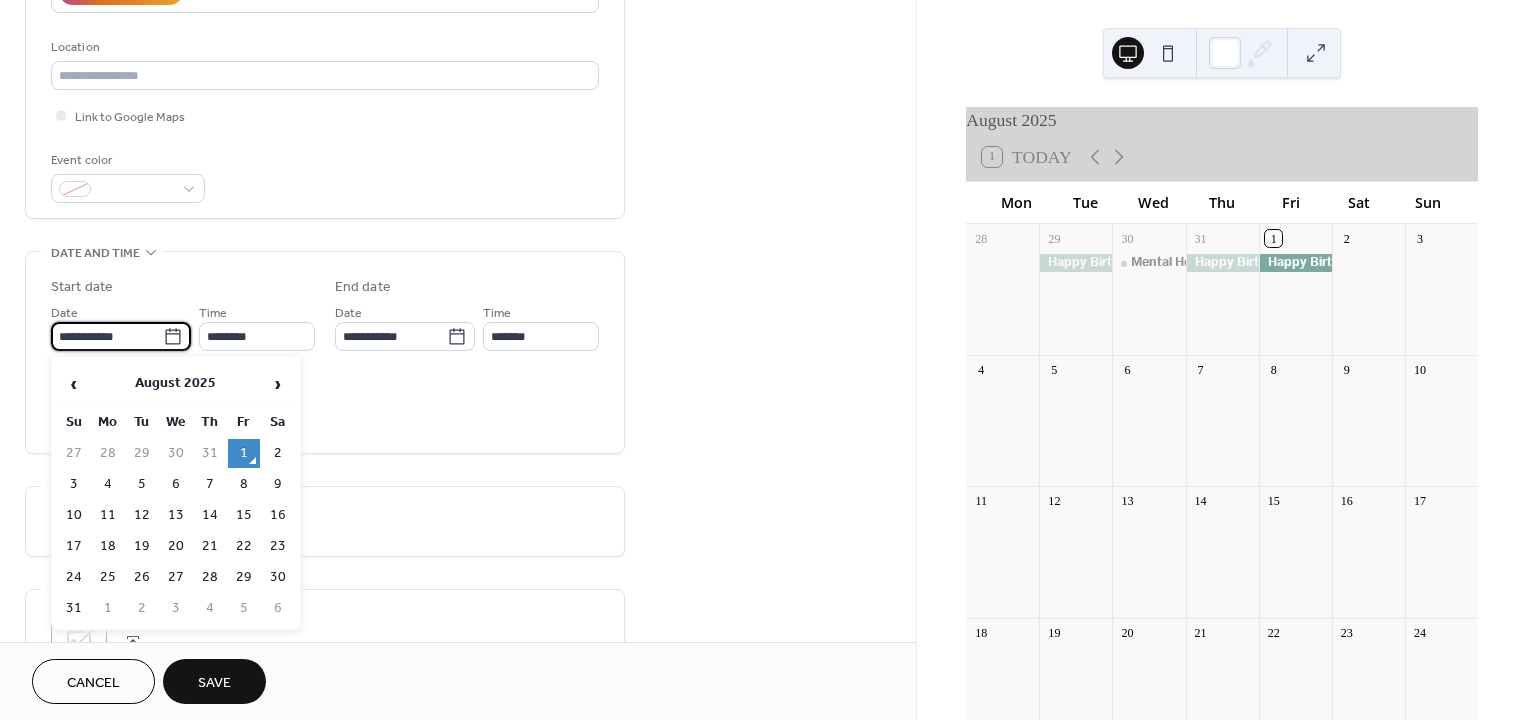type on "**********" 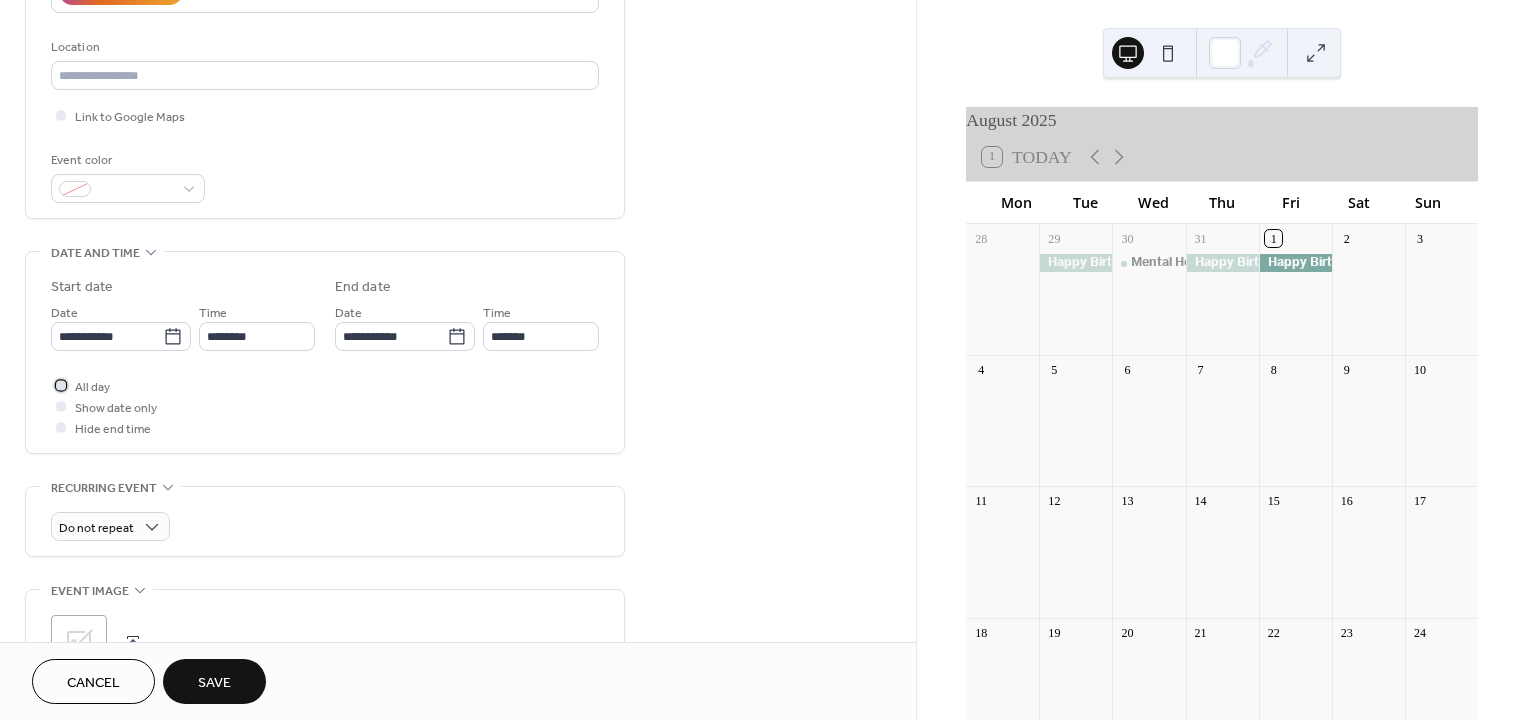 click at bounding box center [61, 385] 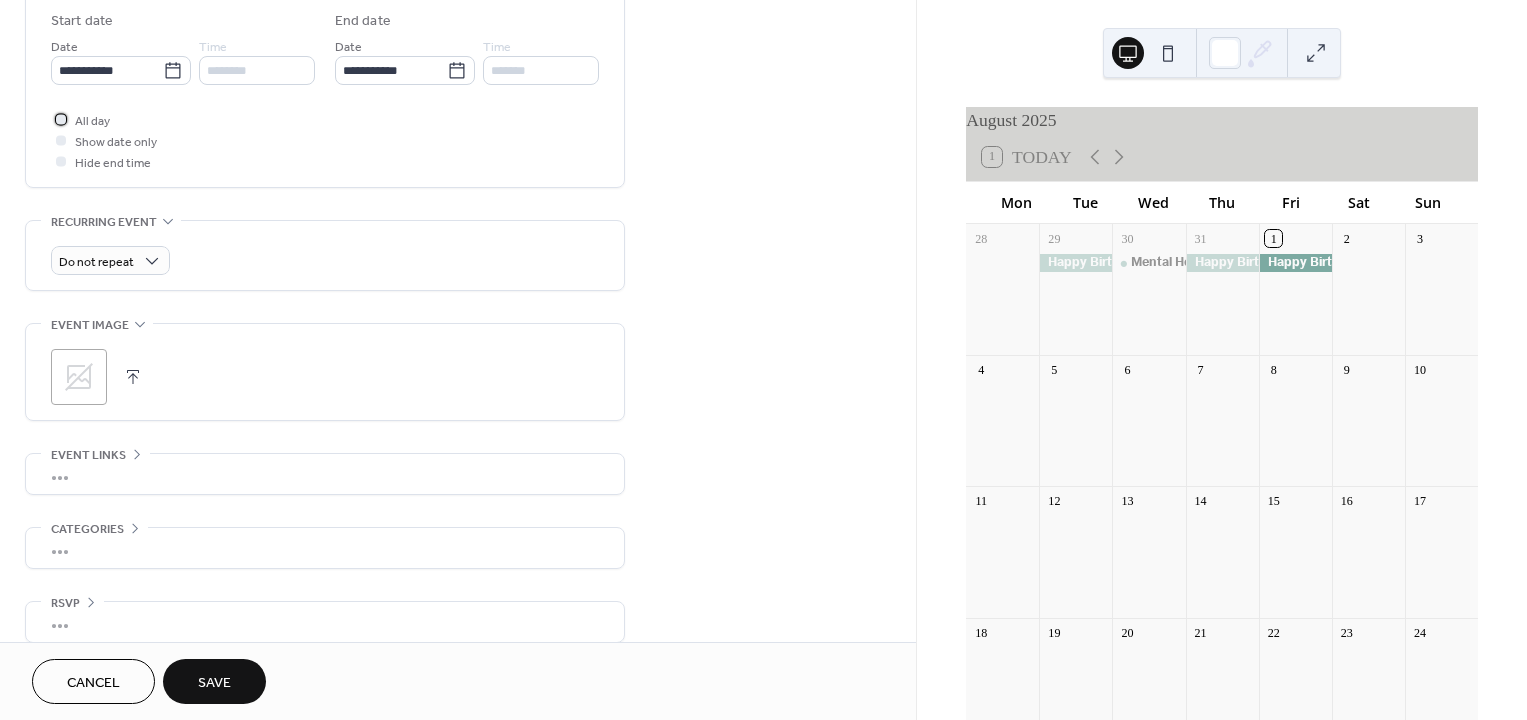 scroll, scrollTop: 685, scrollLeft: 0, axis: vertical 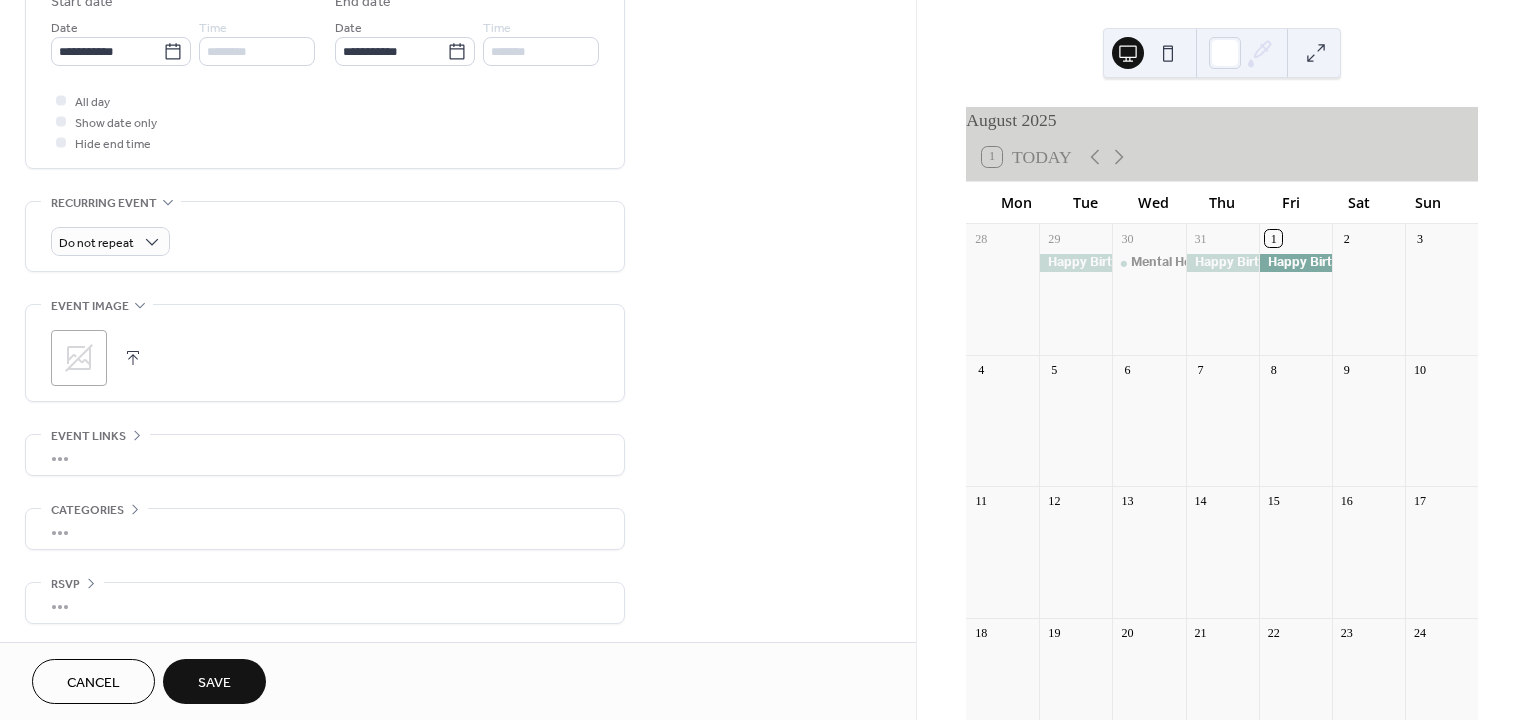 click on ";" at bounding box center [79, 358] 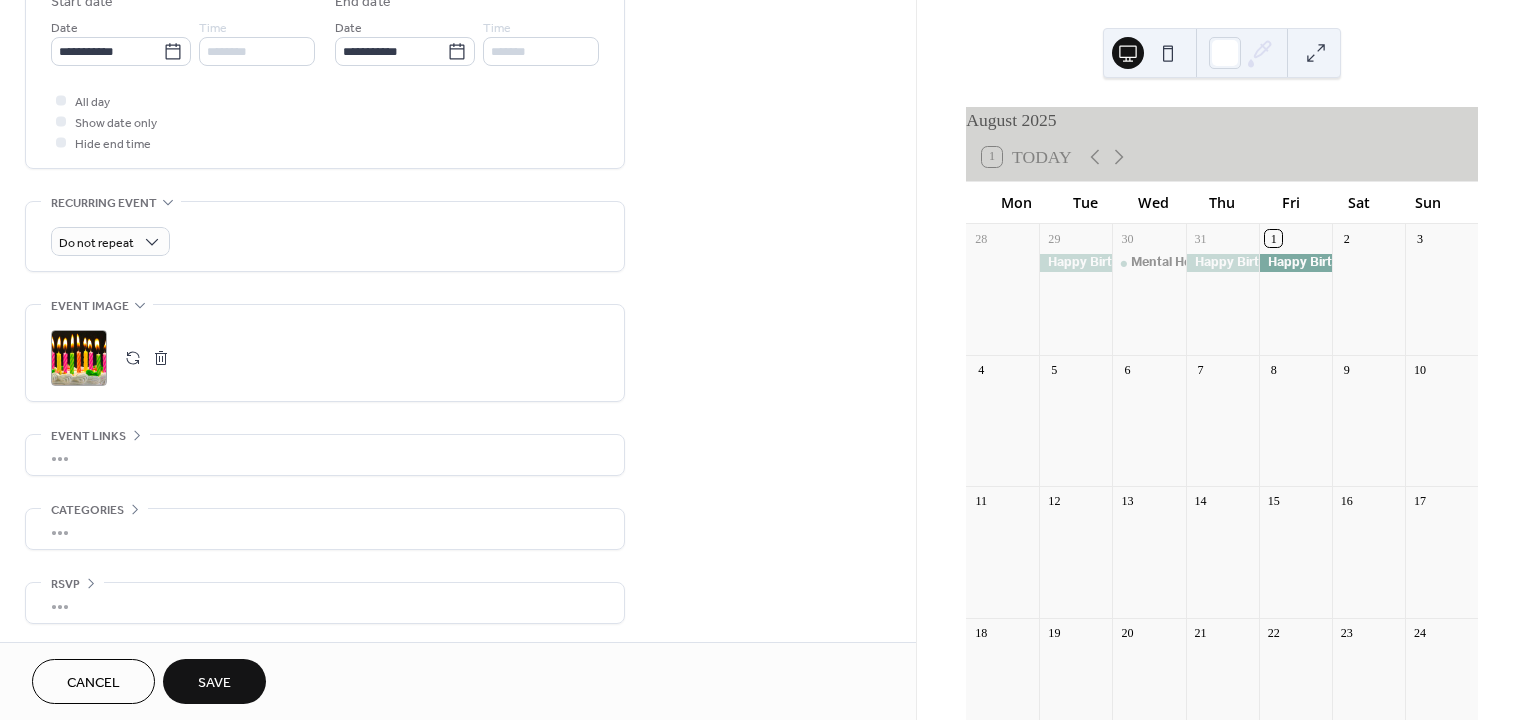 click on "Save" at bounding box center (214, 681) 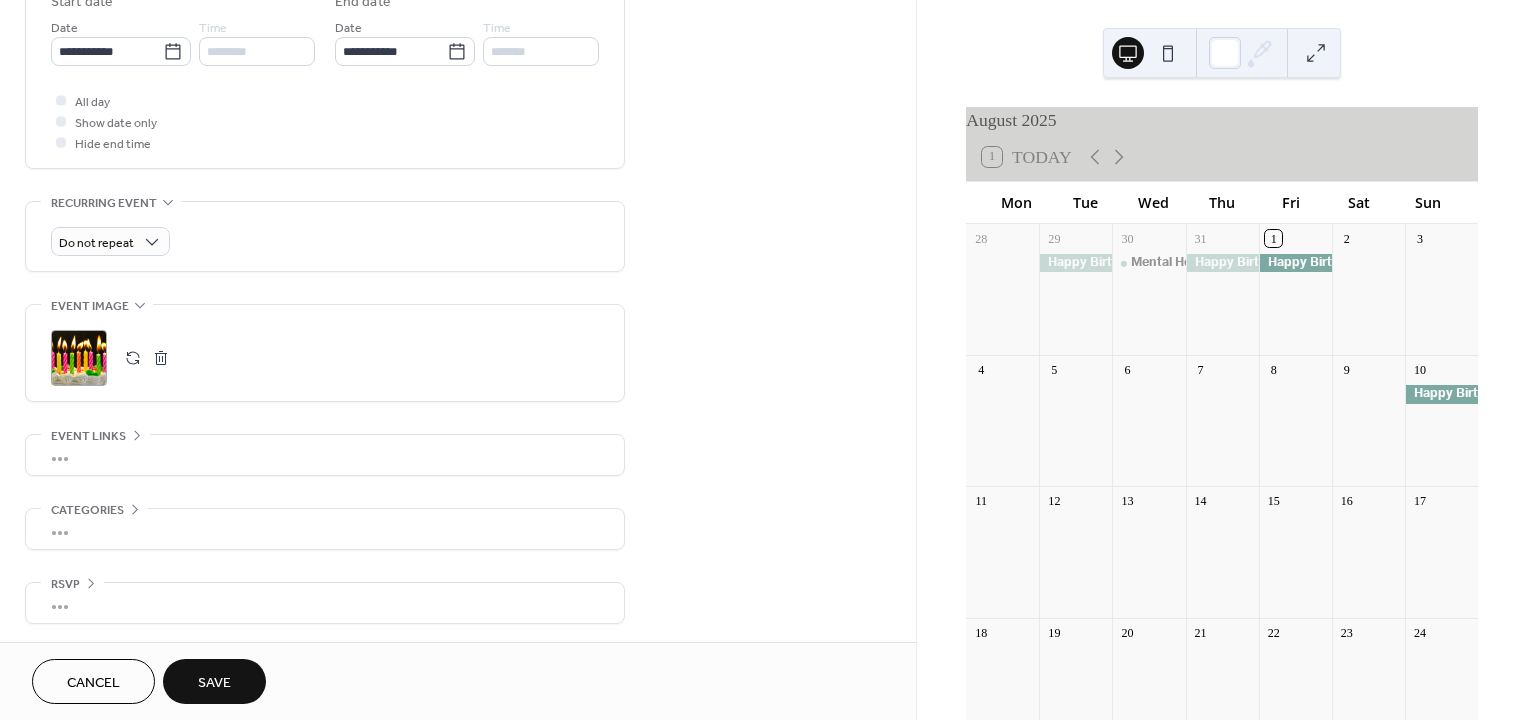 scroll, scrollTop: 285, scrollLeft: 0, axis: vertical 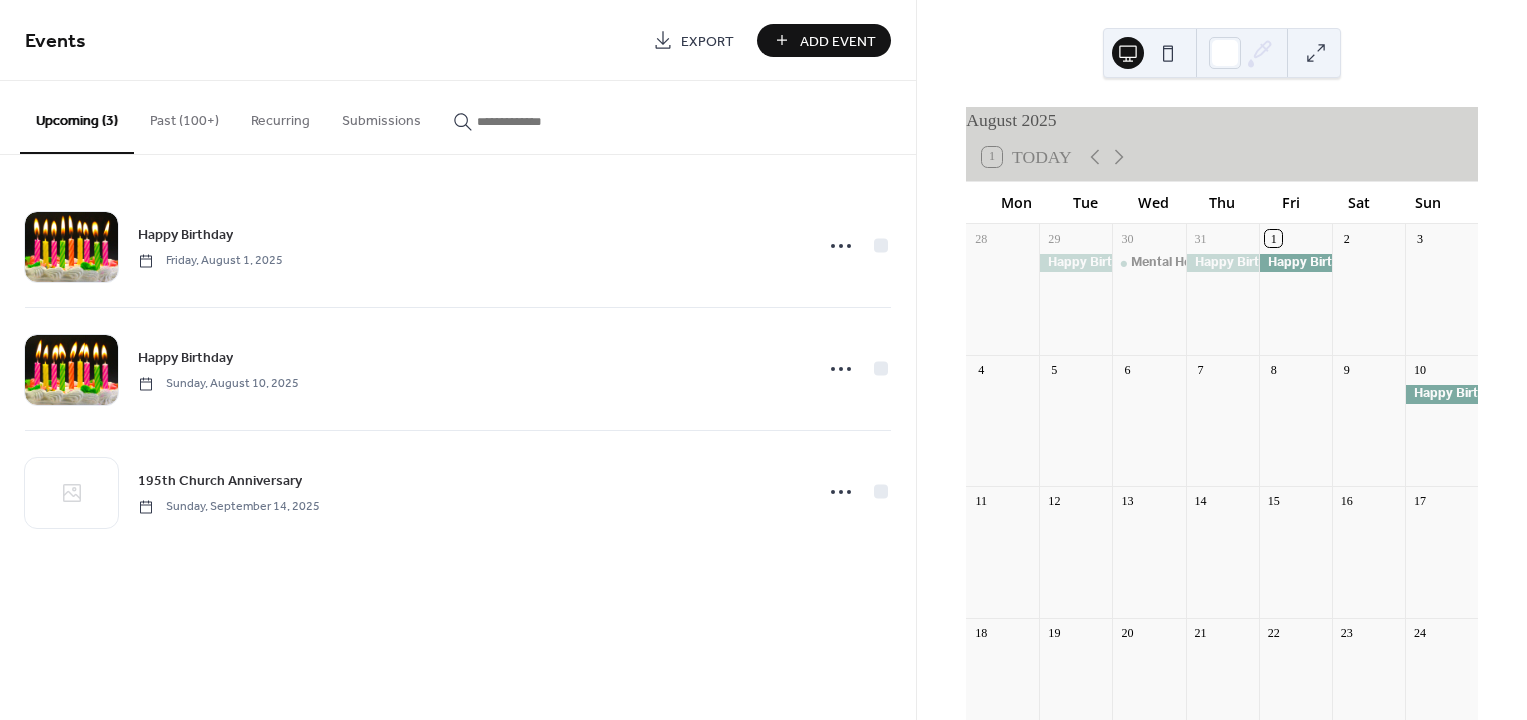 click on "Add Event" at bounding box center [838, 41] 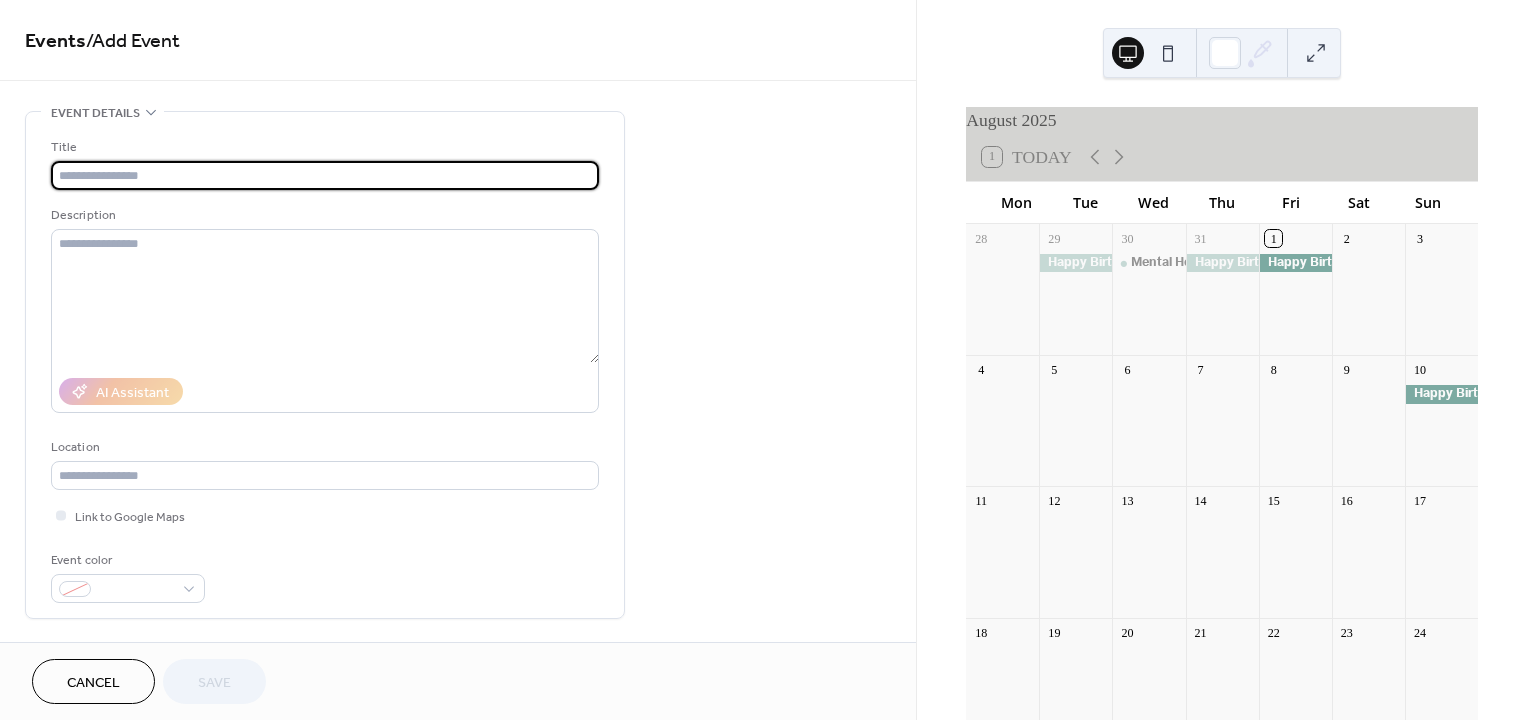 click at bounding box center [325, 175] 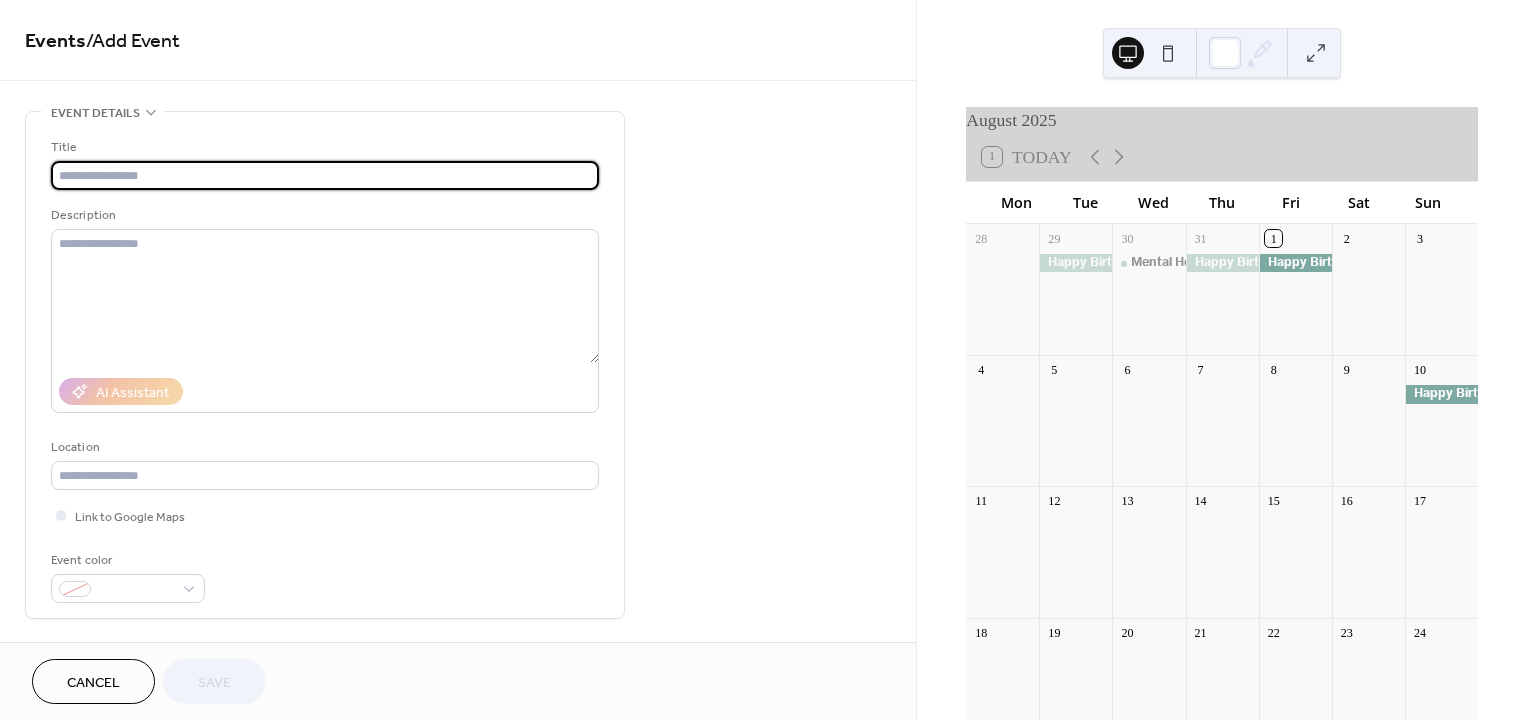 type on "**********" 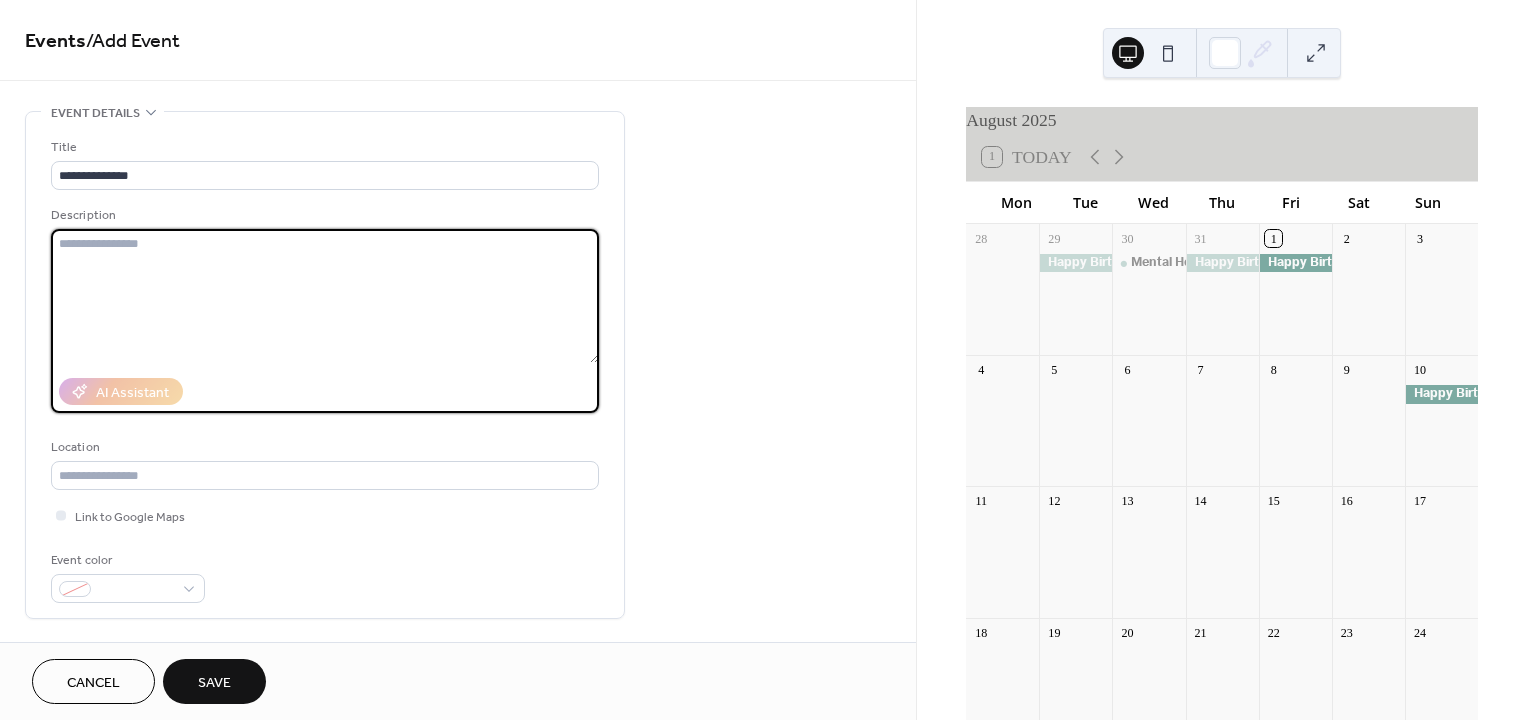 click at bounding box center (325, 296) 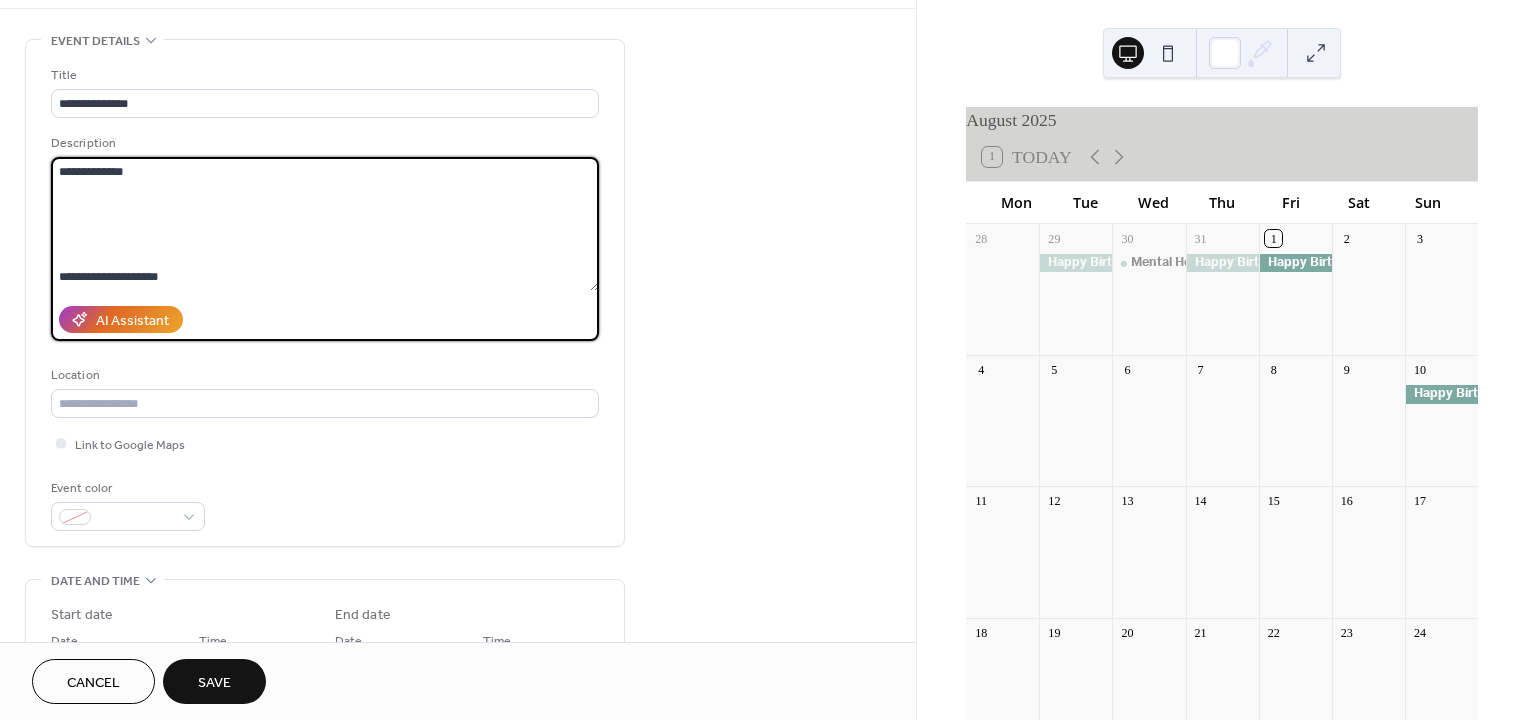 scroll, scrollTop: 266, scrollLeft: 0, axis: vertical 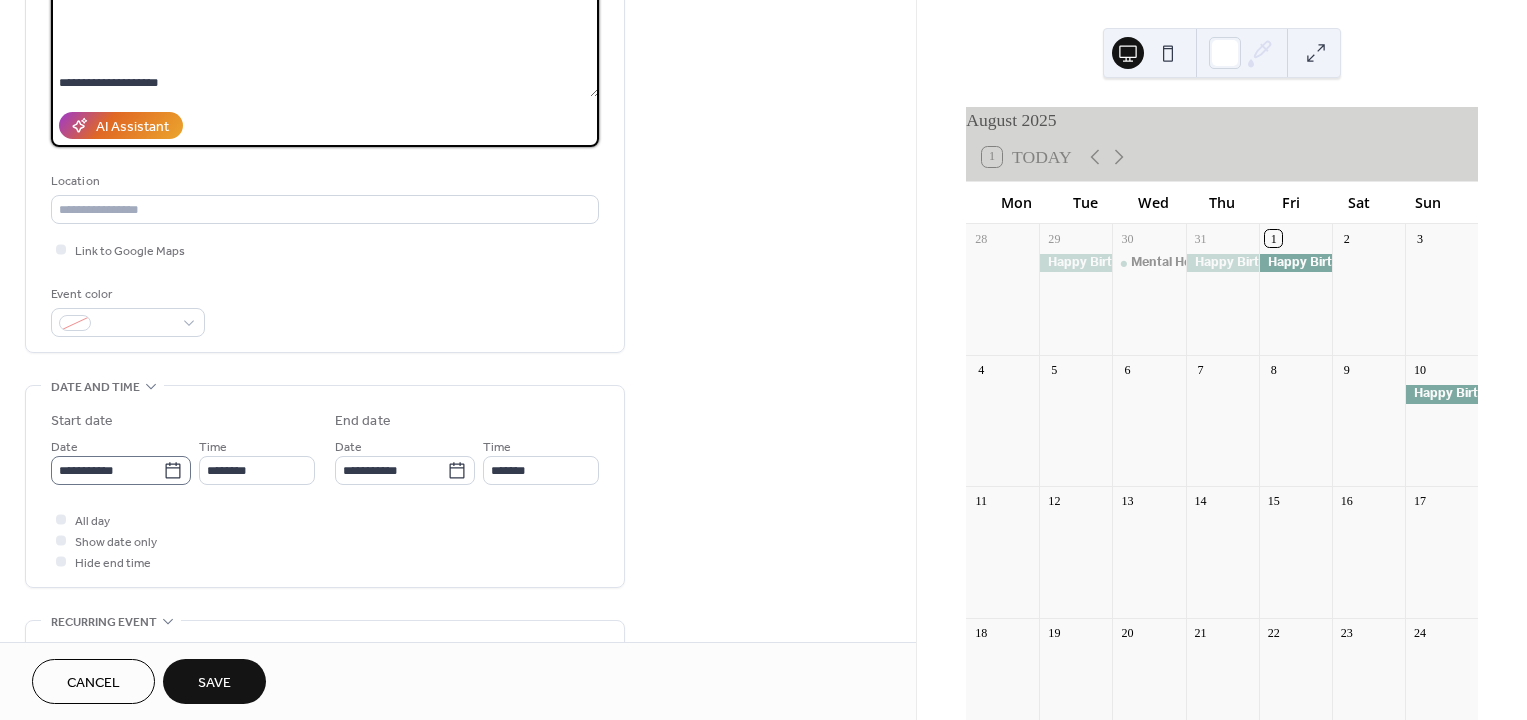type on "**********" 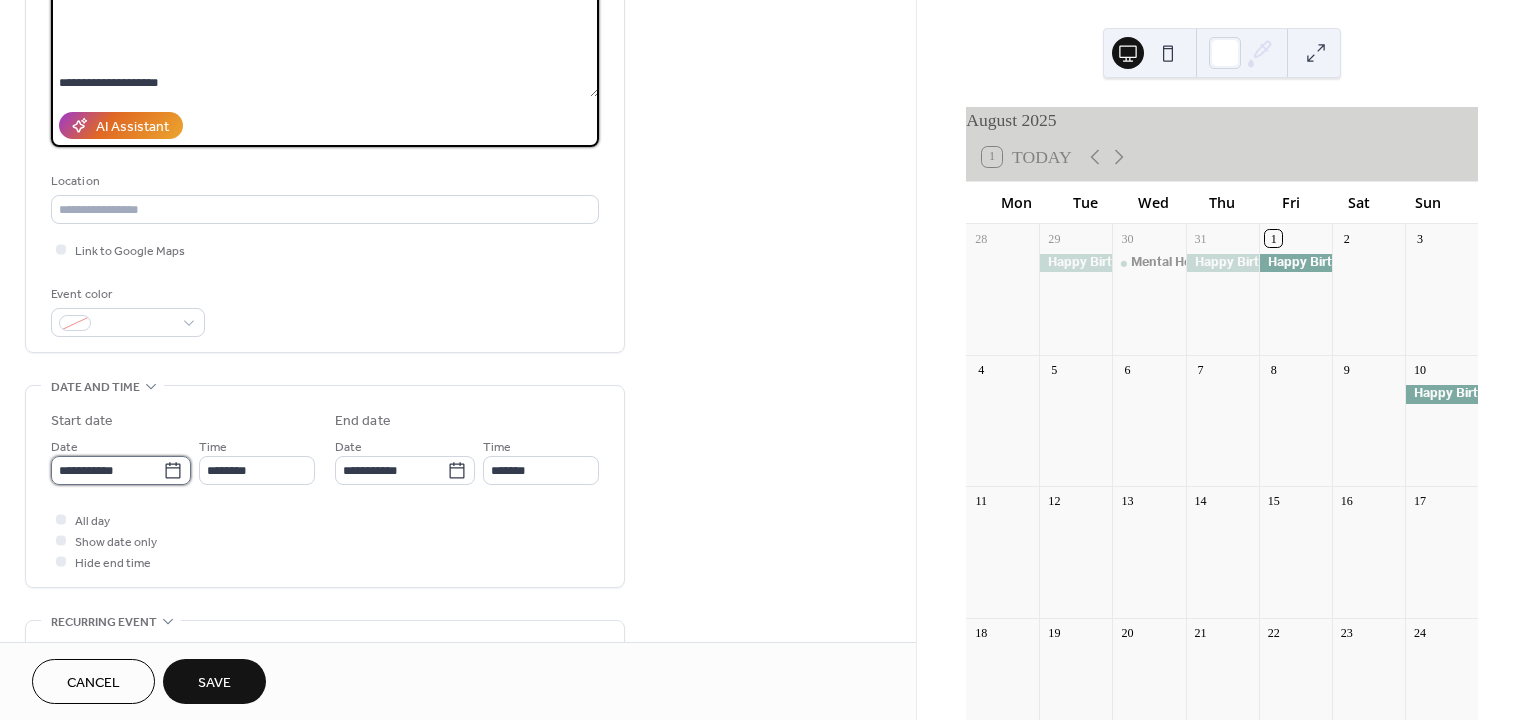 click on "**********" at bounding box center (107, 470) 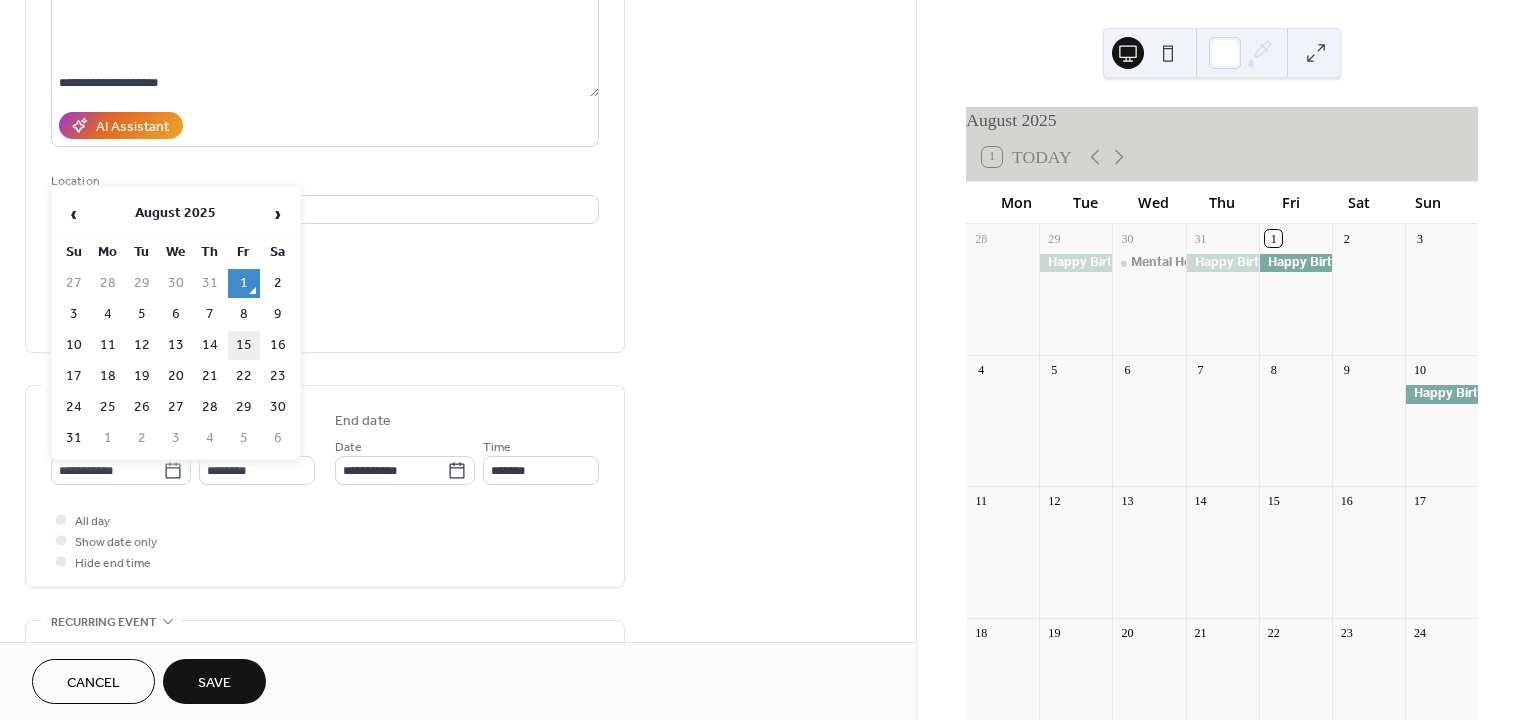 click on "15" at bounding box center [244, 345] 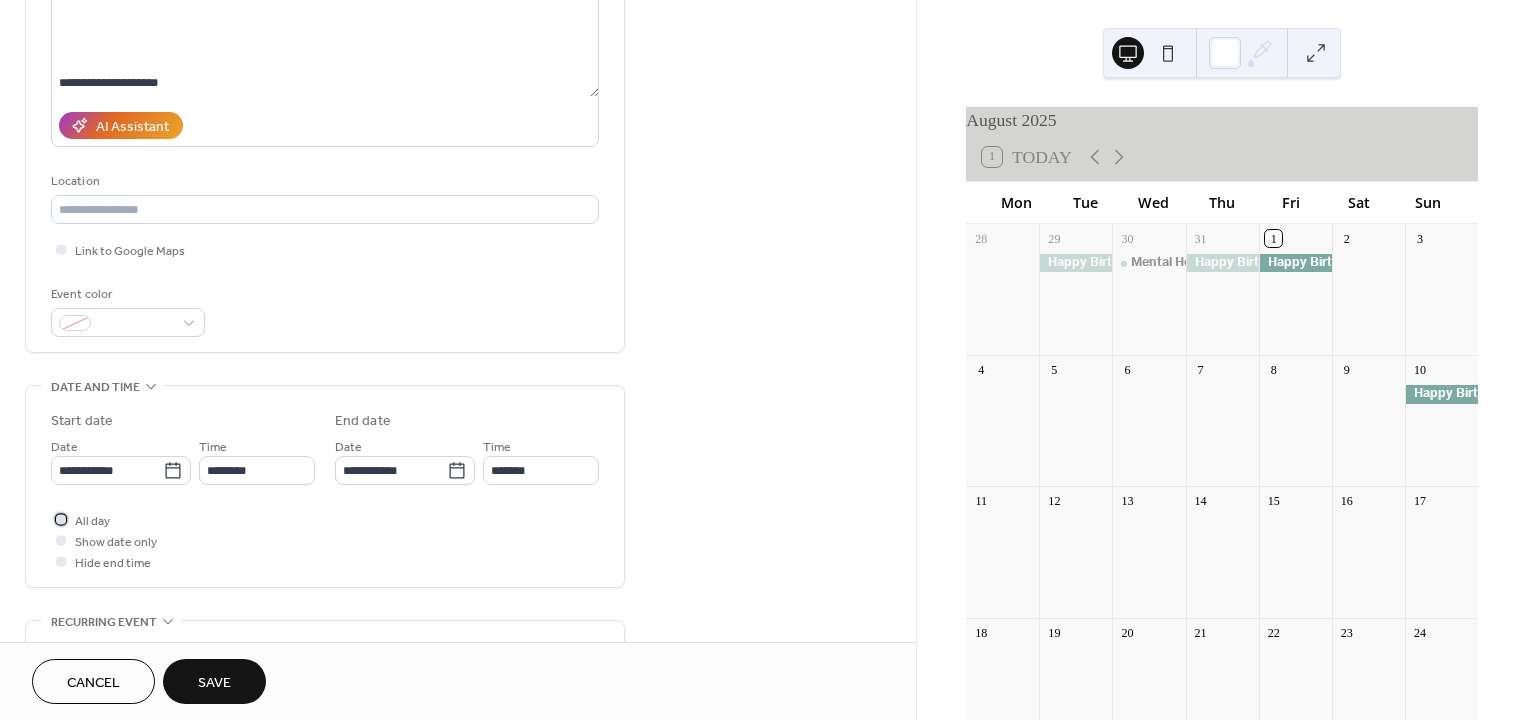 click at bounding box center (61, 519) 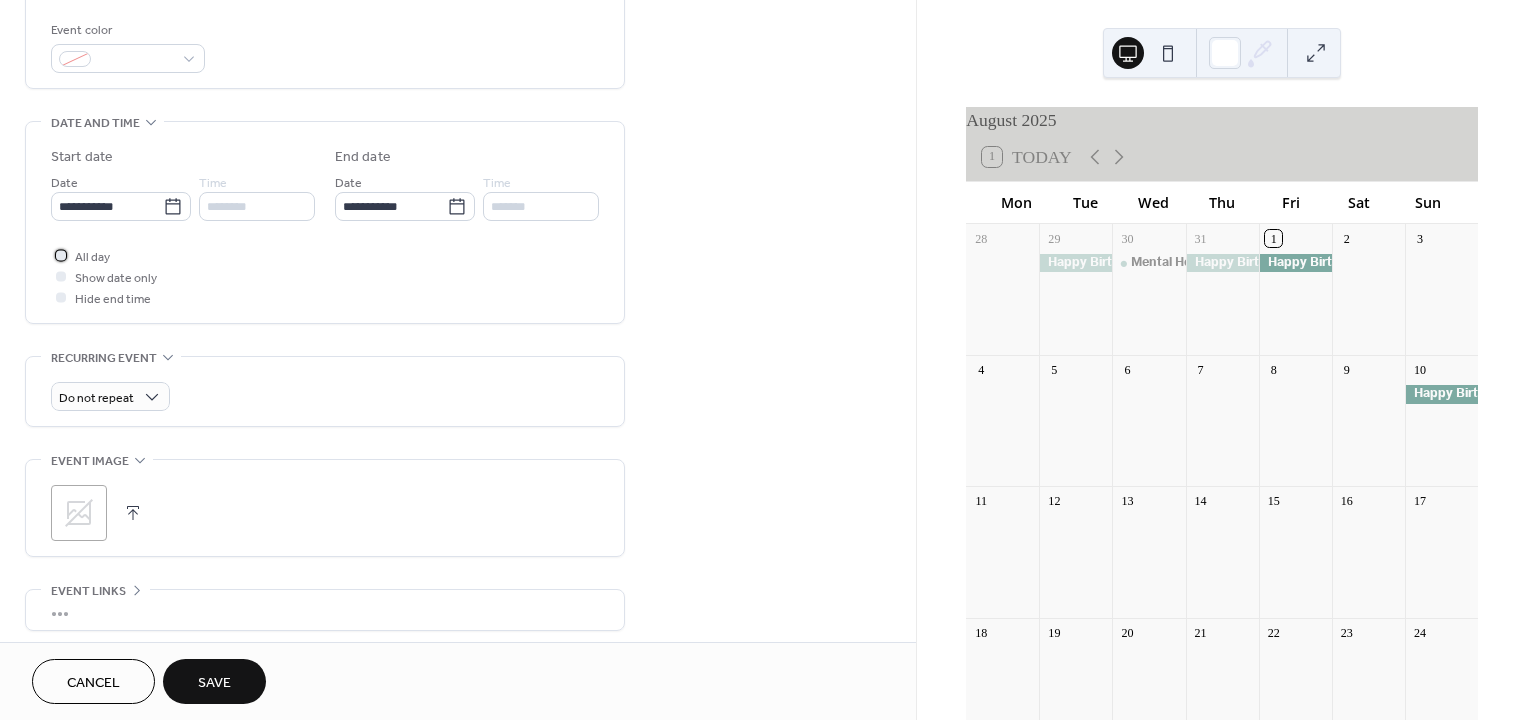 scroll, scrollTop: 533, scrollLeft: 0, axis: vertical 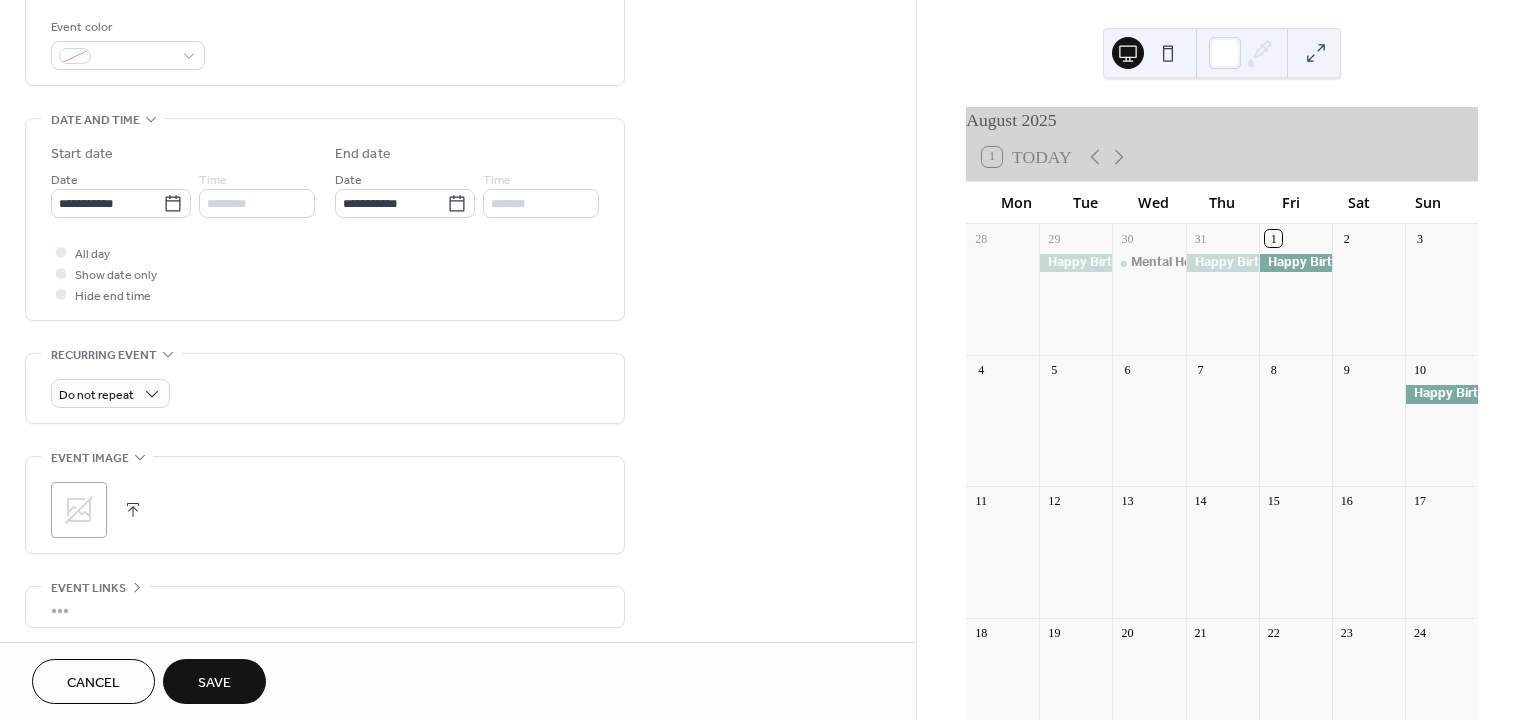 click on ";" at bounding box center [79, 510] 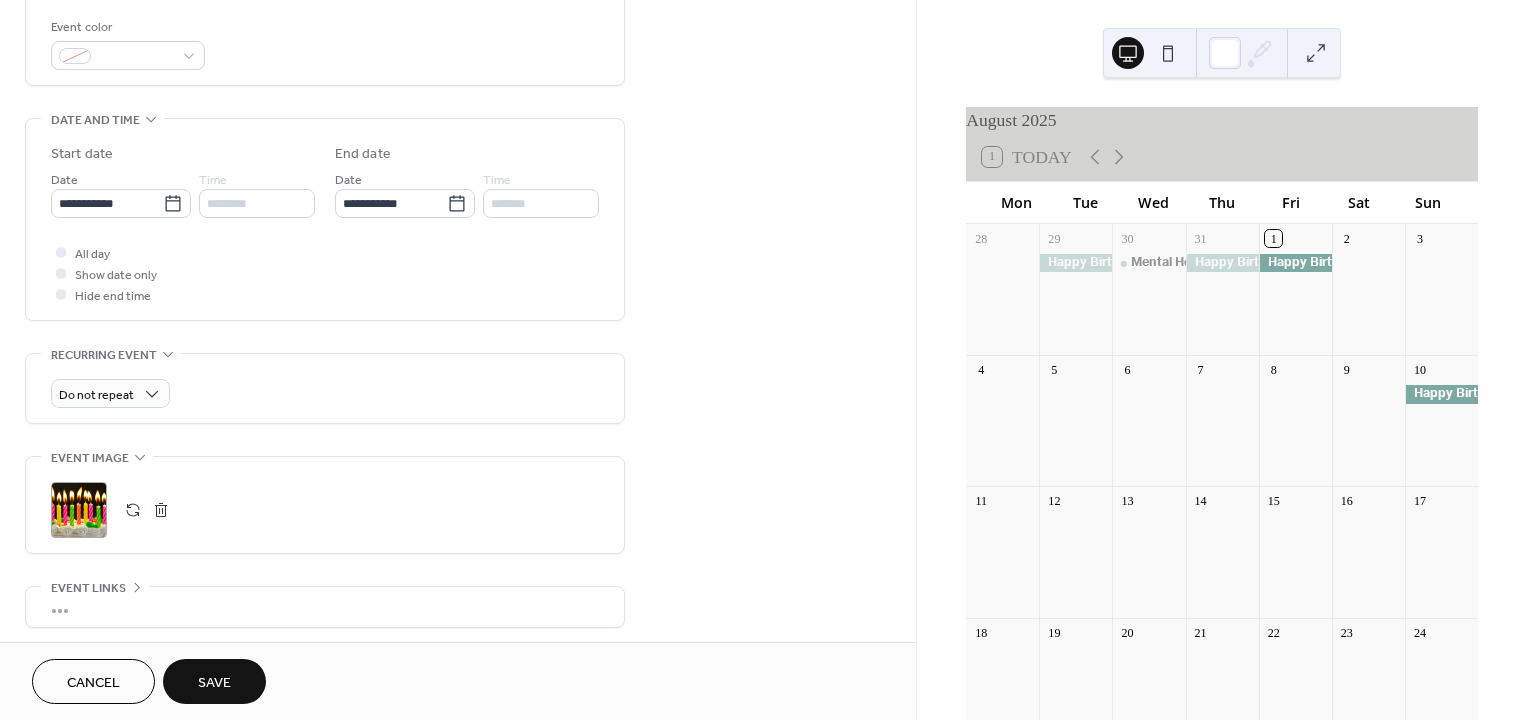 click on "Save" at bounding box center (214, 683) 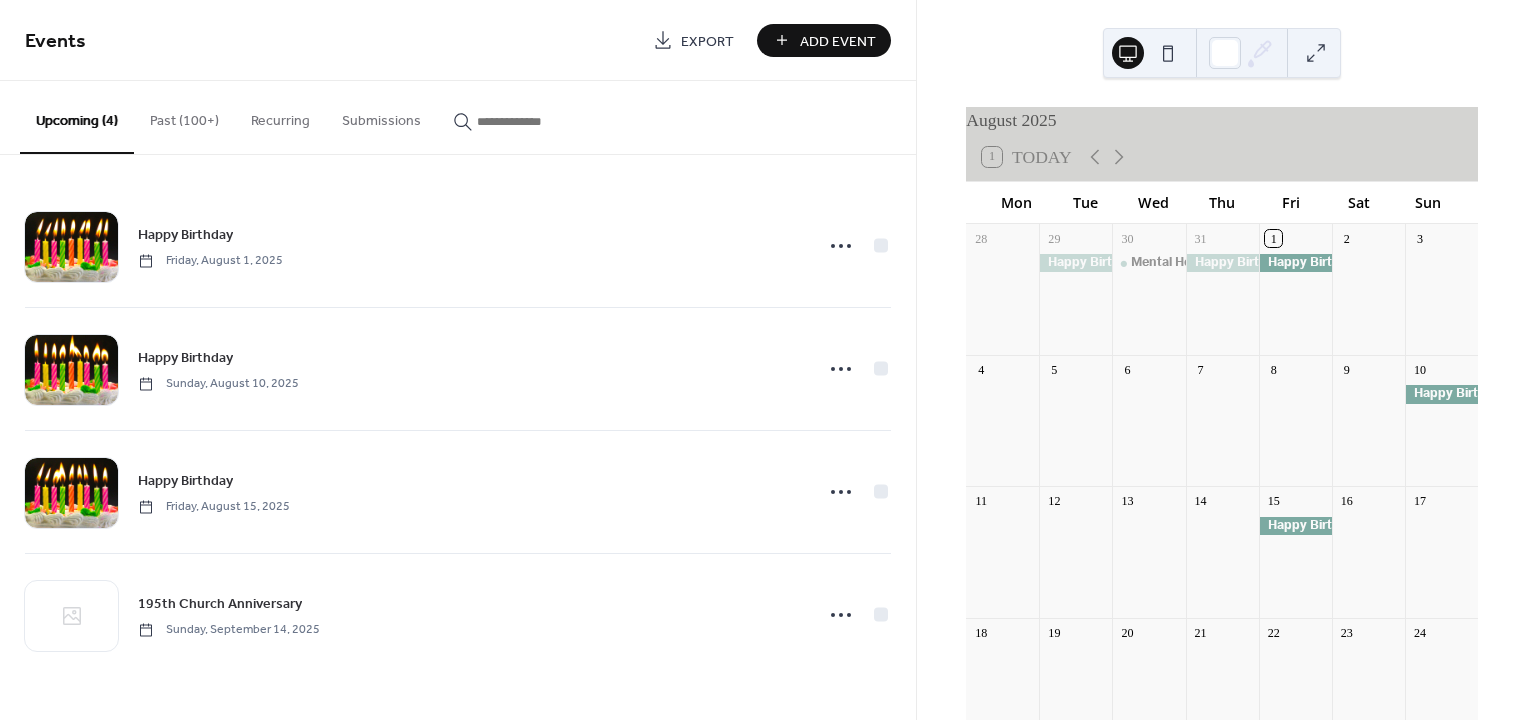 click on "Add Event" at bounding box center [838, 41] 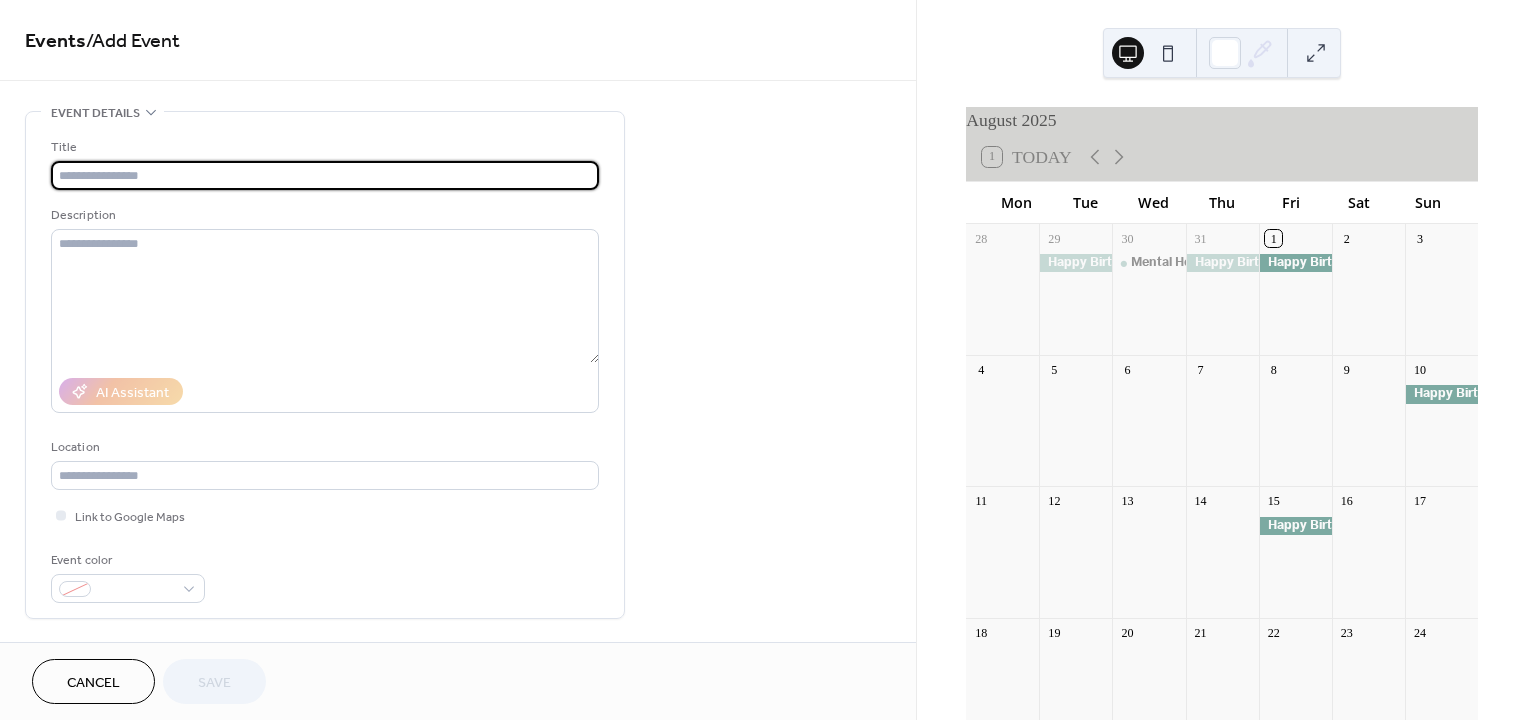 click at bounding box center [325, 175] 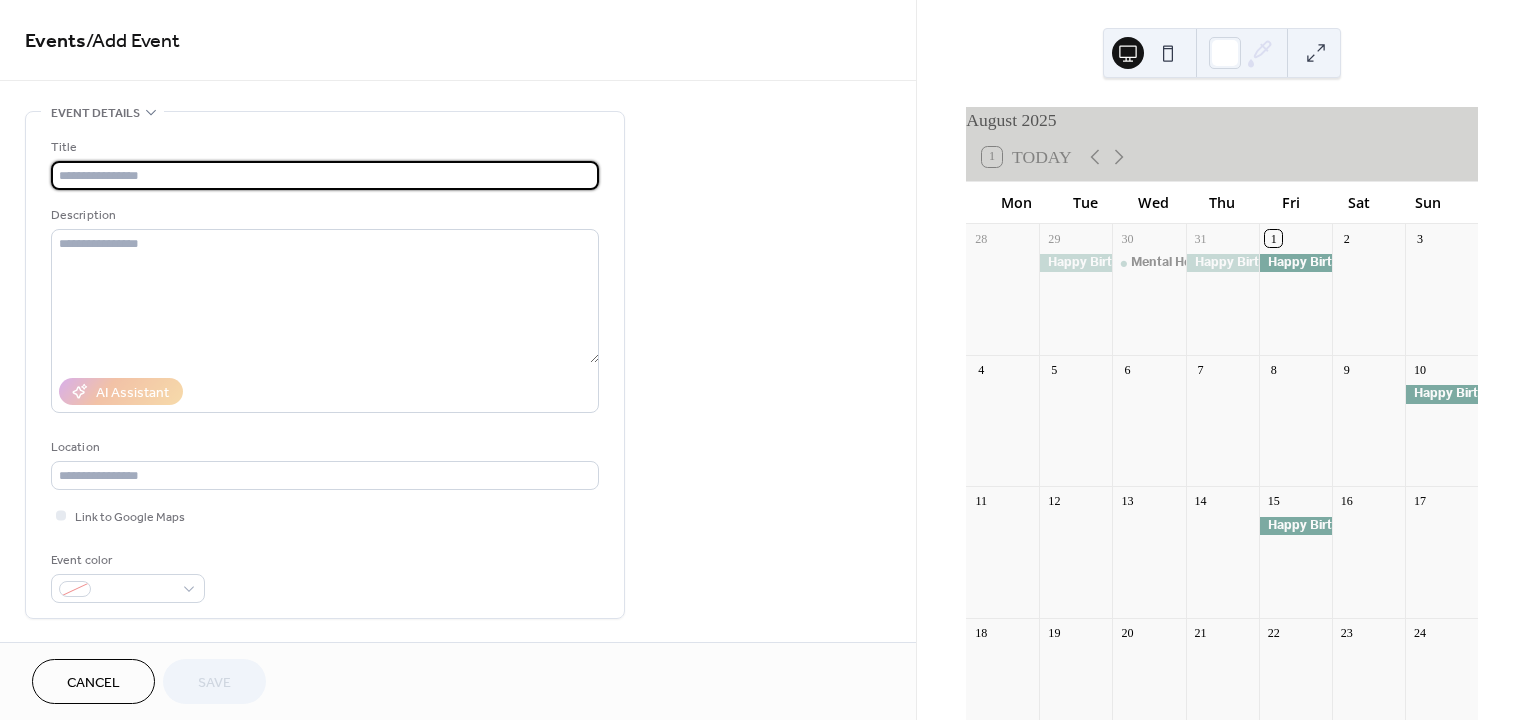 type on "**********" 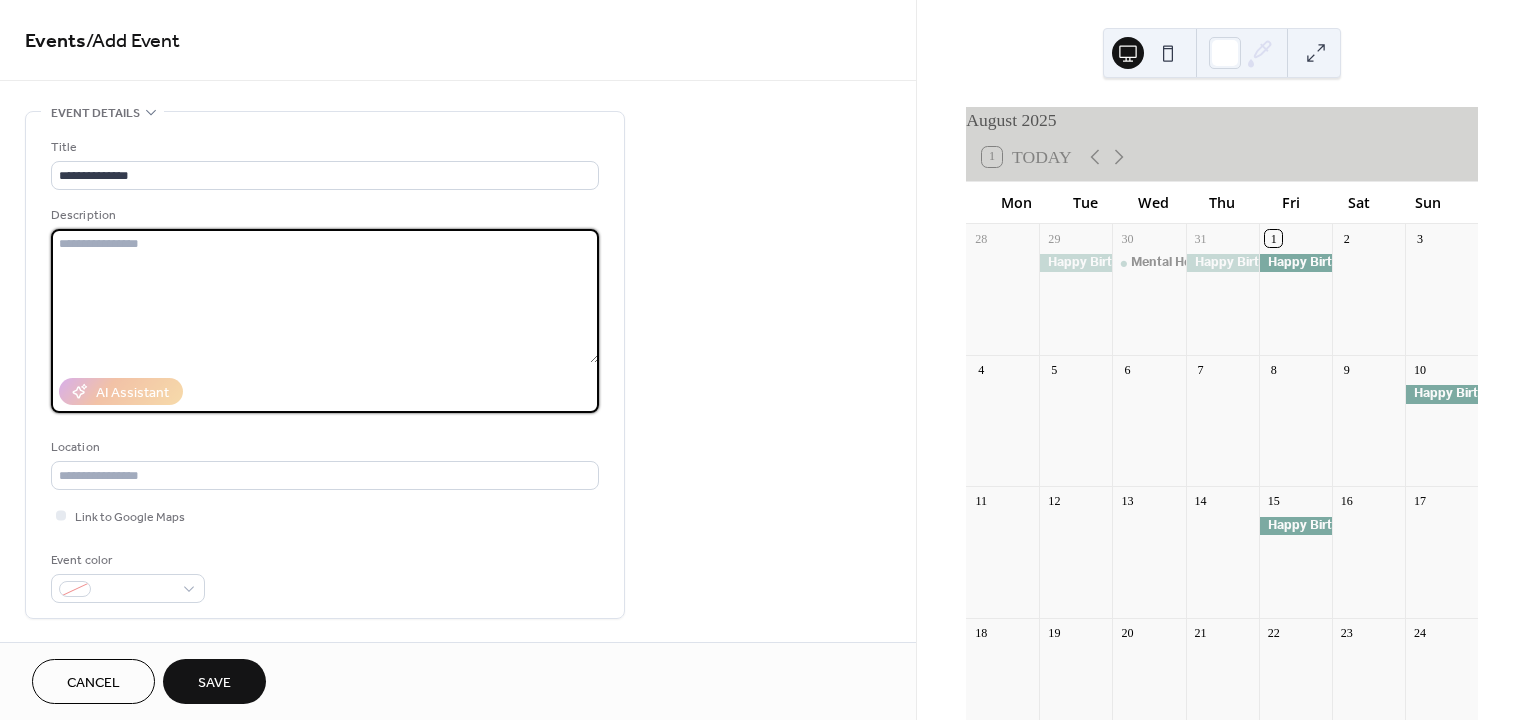 click at bounding box center [325, 296] 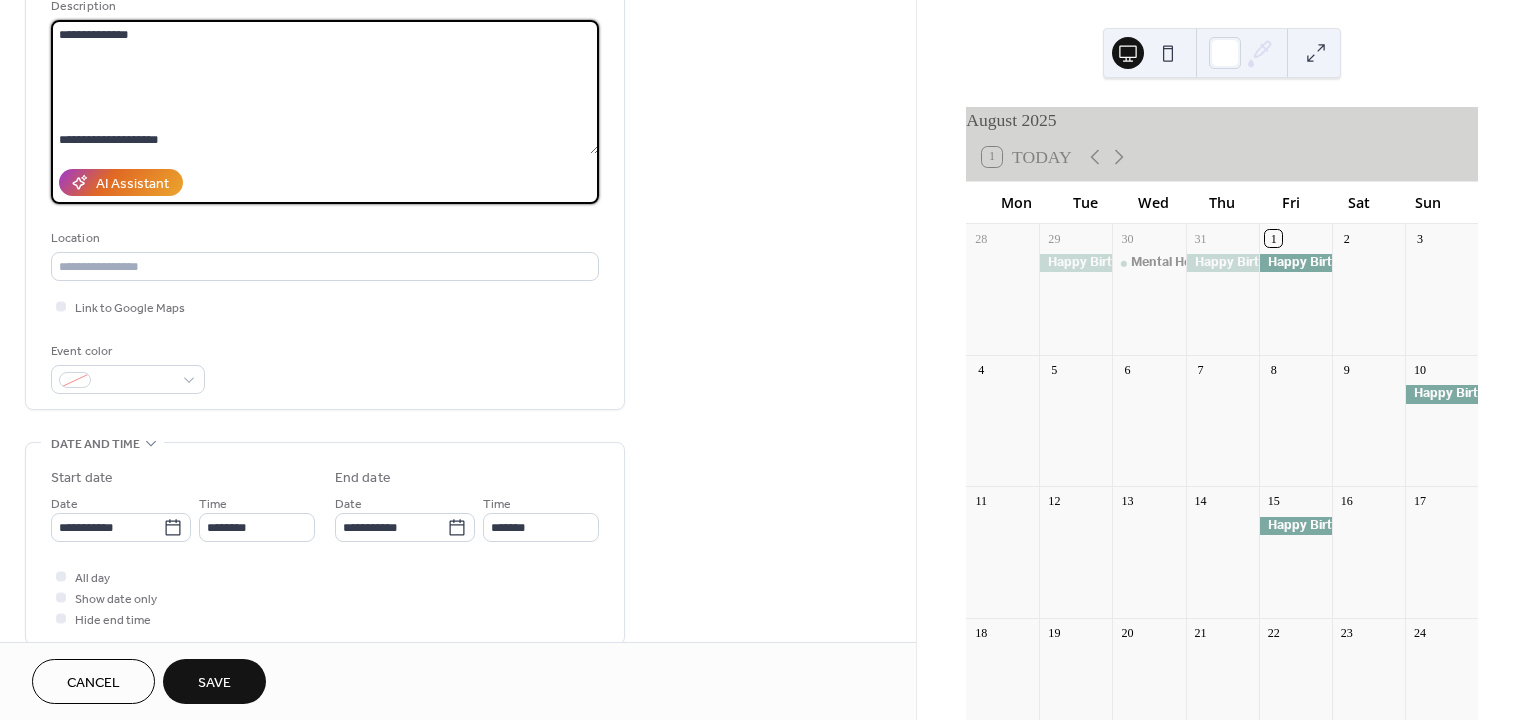 scroll, scrollTop: 266, scrollLeft: 0, axis: vertical 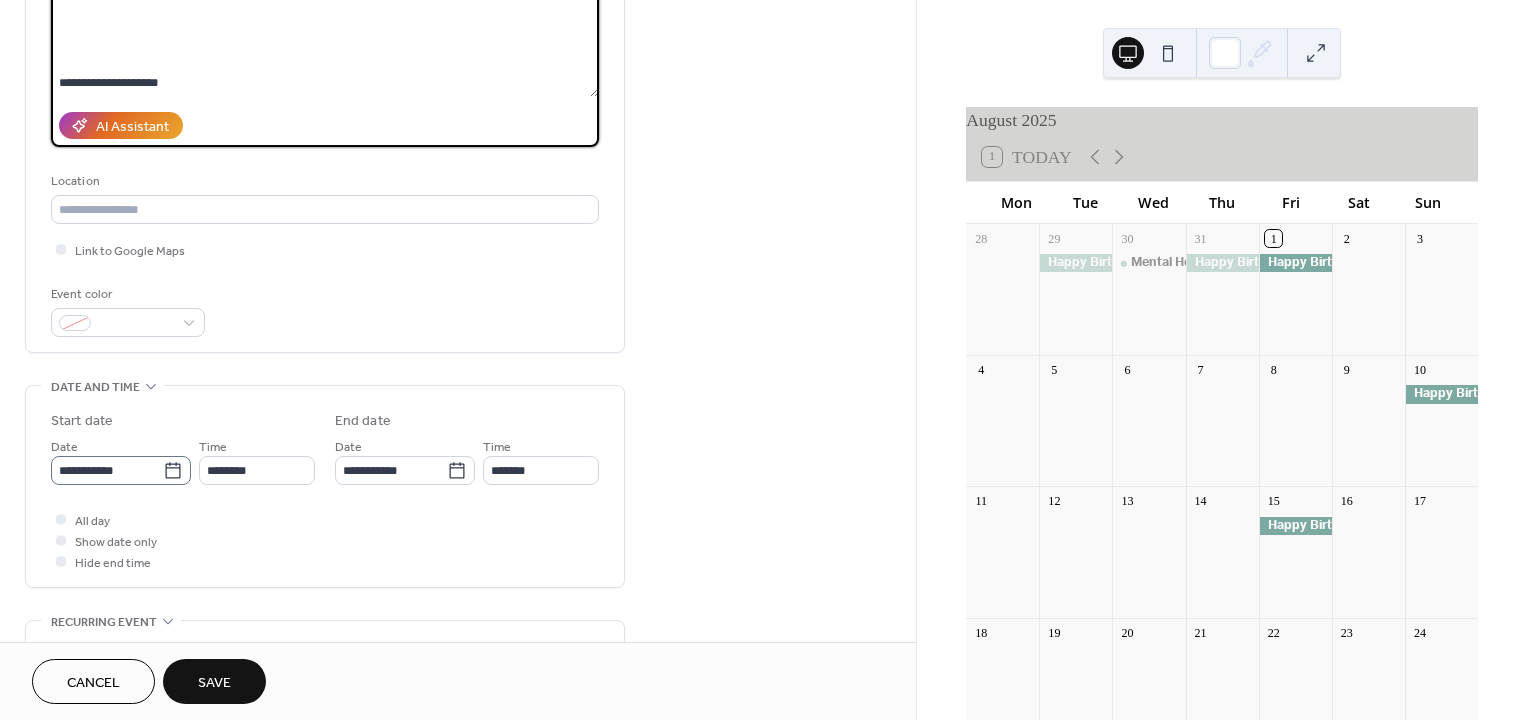 type on "**********" 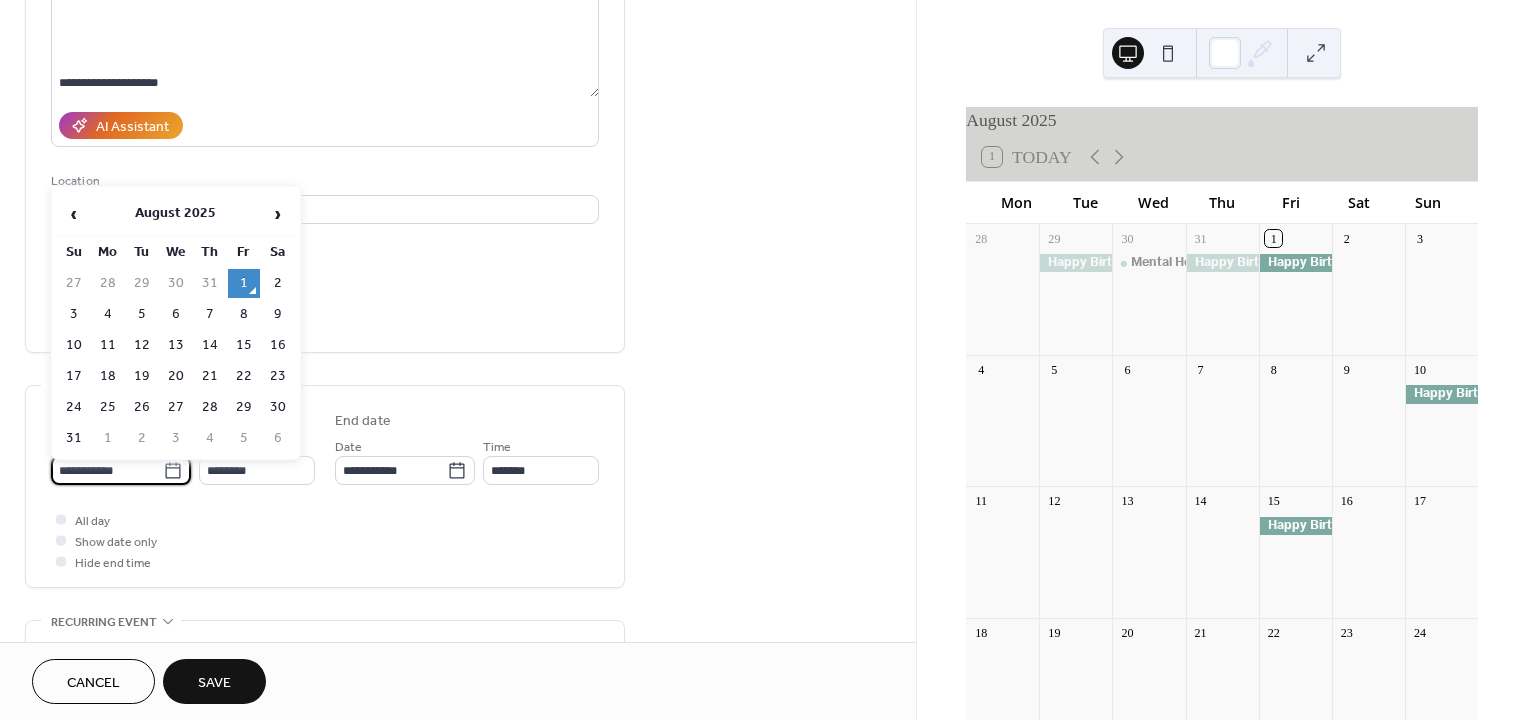 click on "**********" at bounding box center (107, 470) 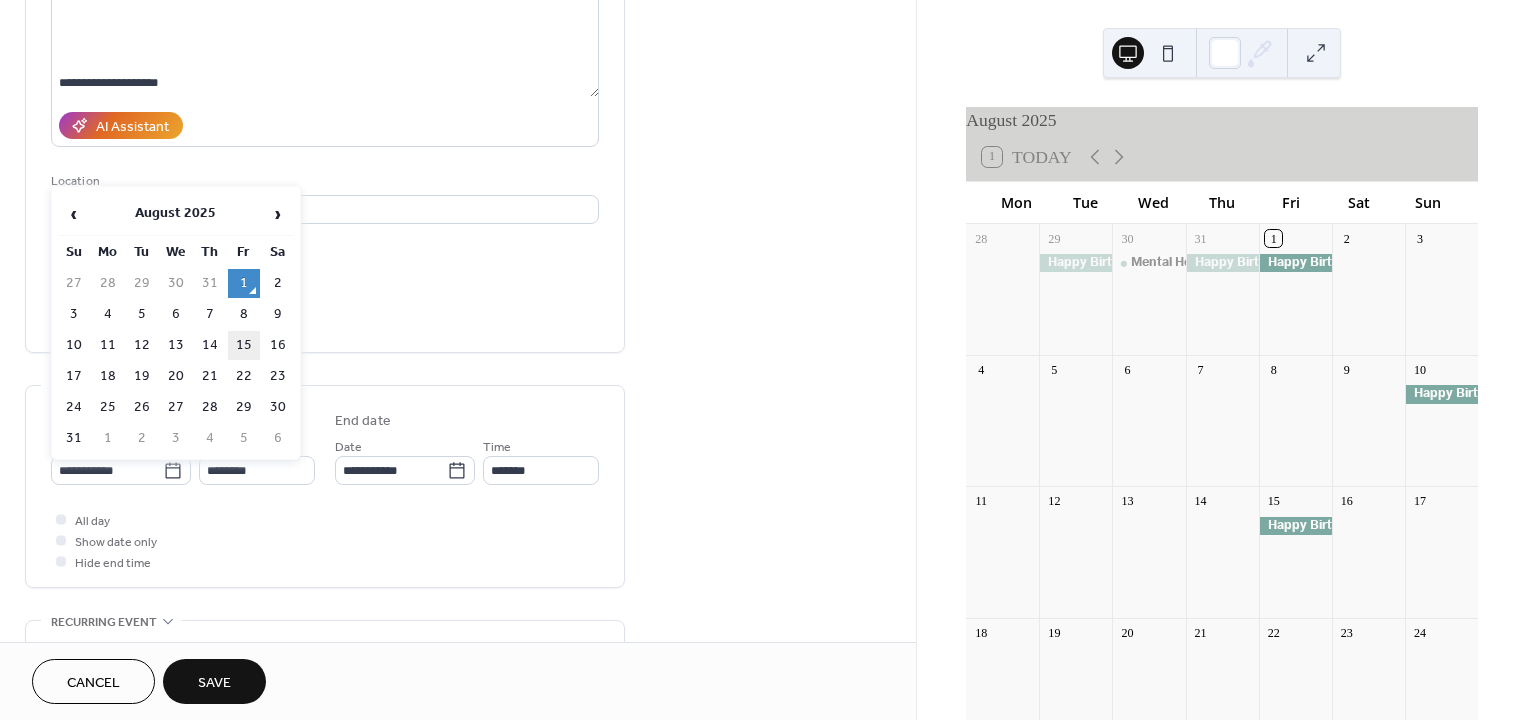 click on "15" at bounding box center [244, 345] 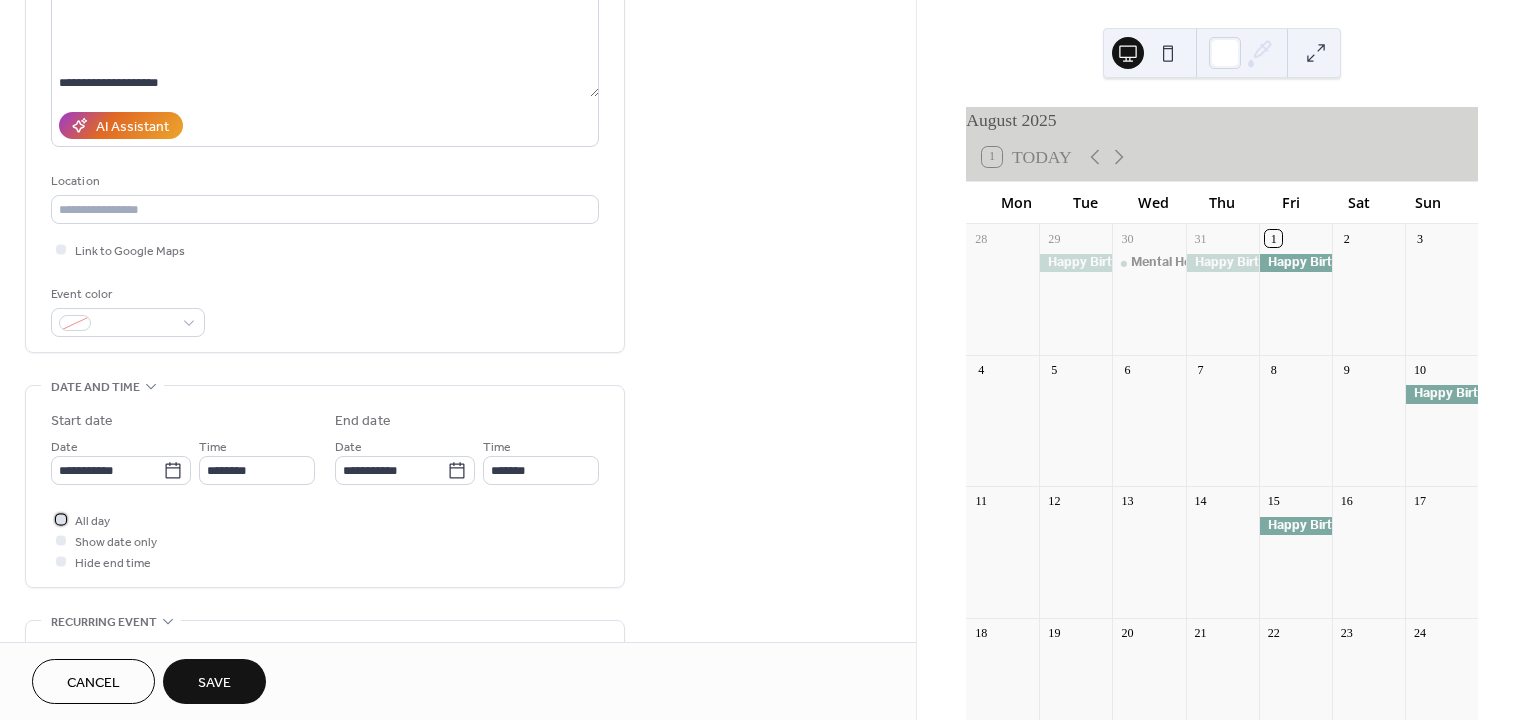 click at bounding box center [61, 519] 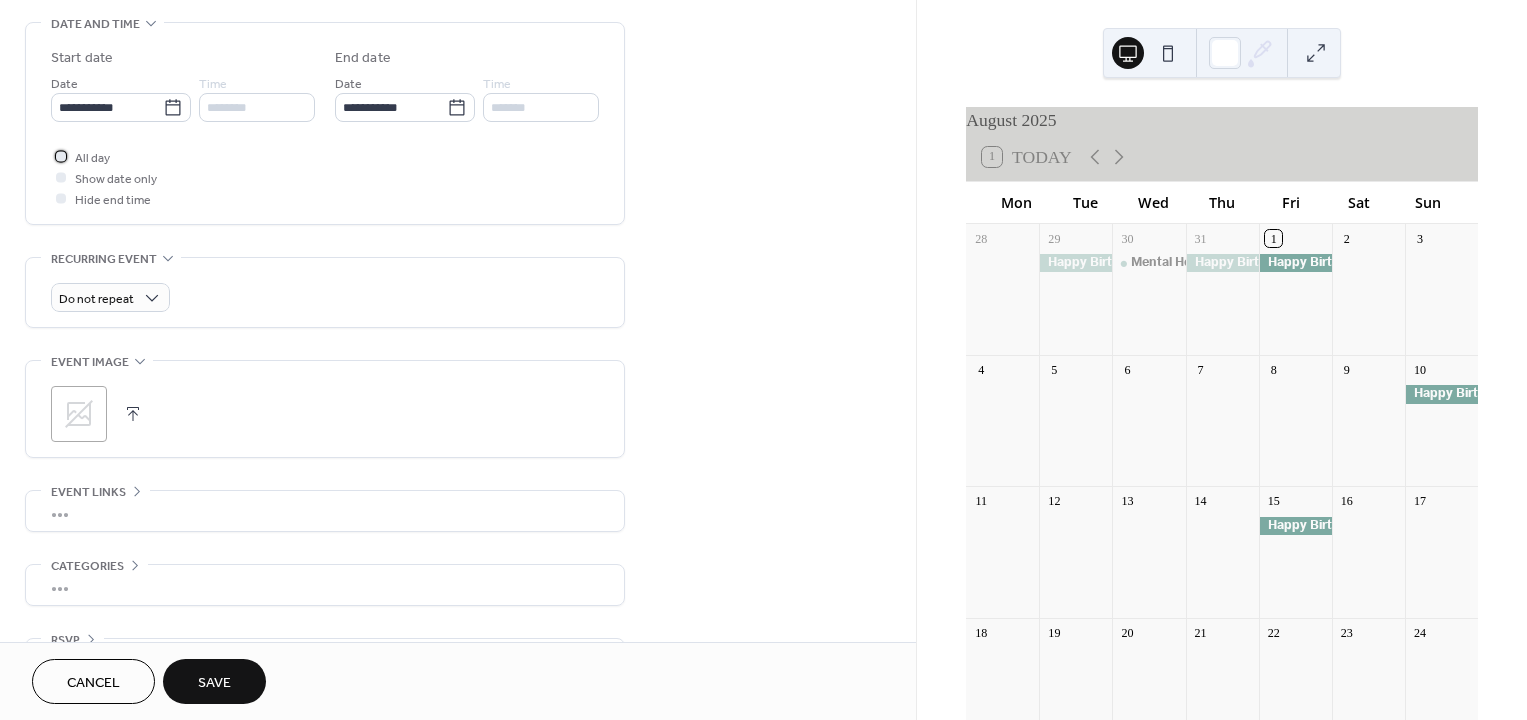 scroll, scrollTop: 666, scrollLeft: 0, axis: vertical 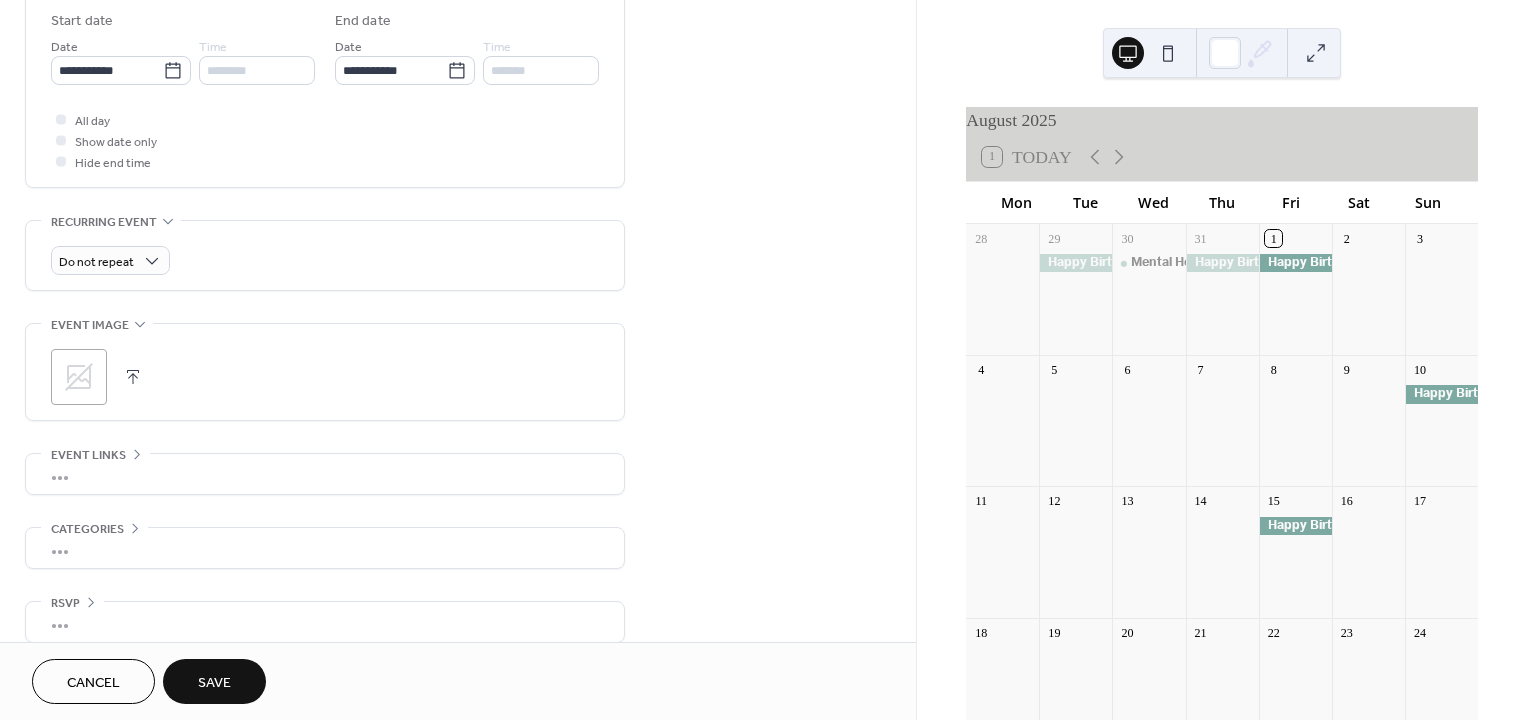 click 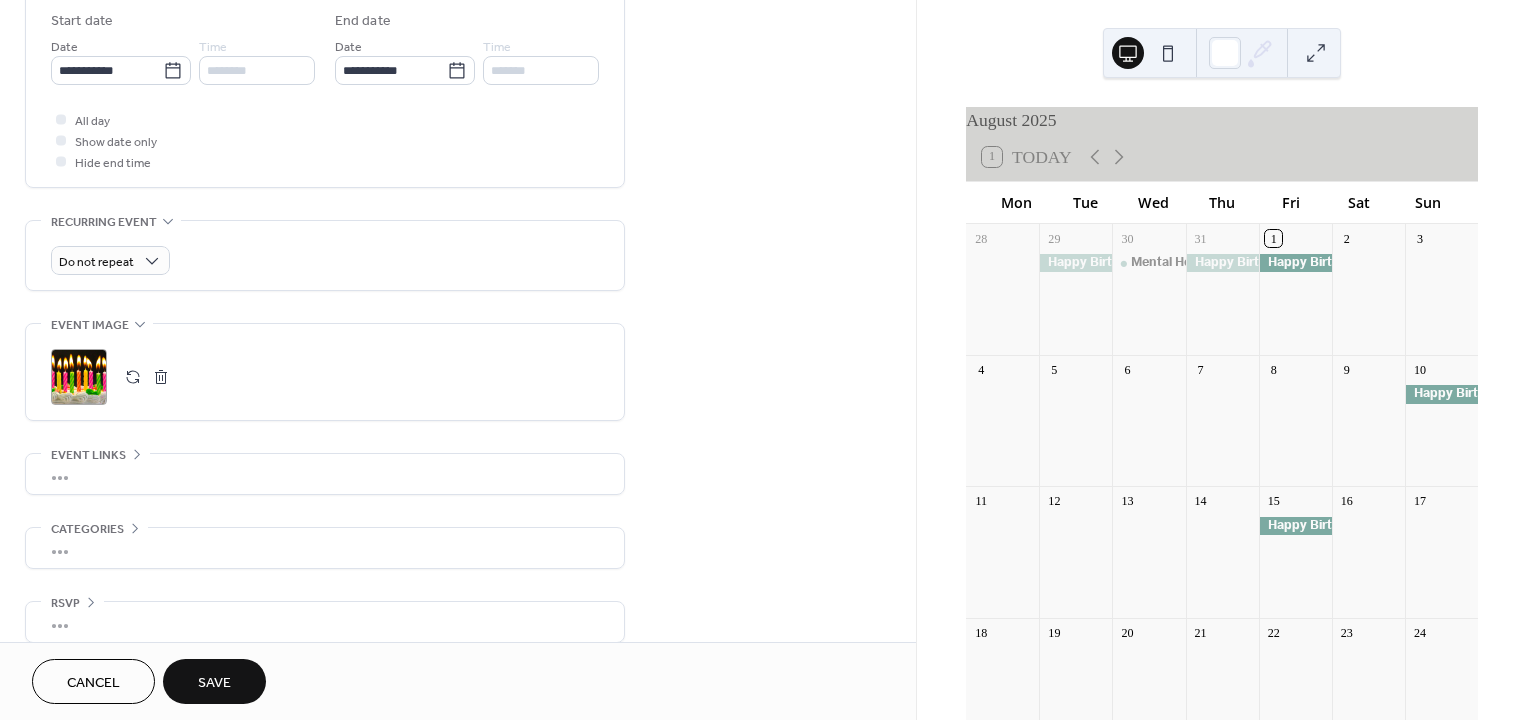 click on "Save" at bounding box center (214, 683) 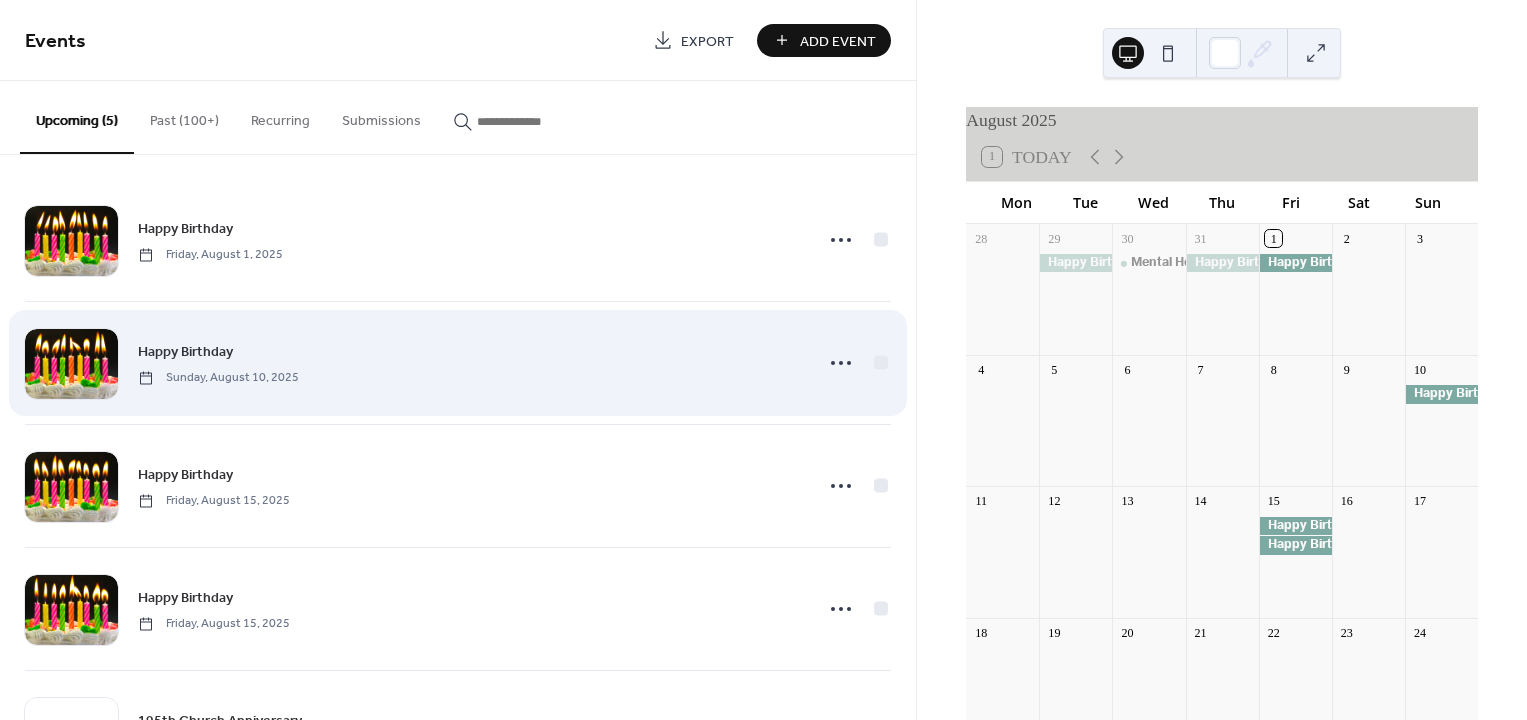 scroll, scrollTop: 0, scrollLeft: 0, axis: both 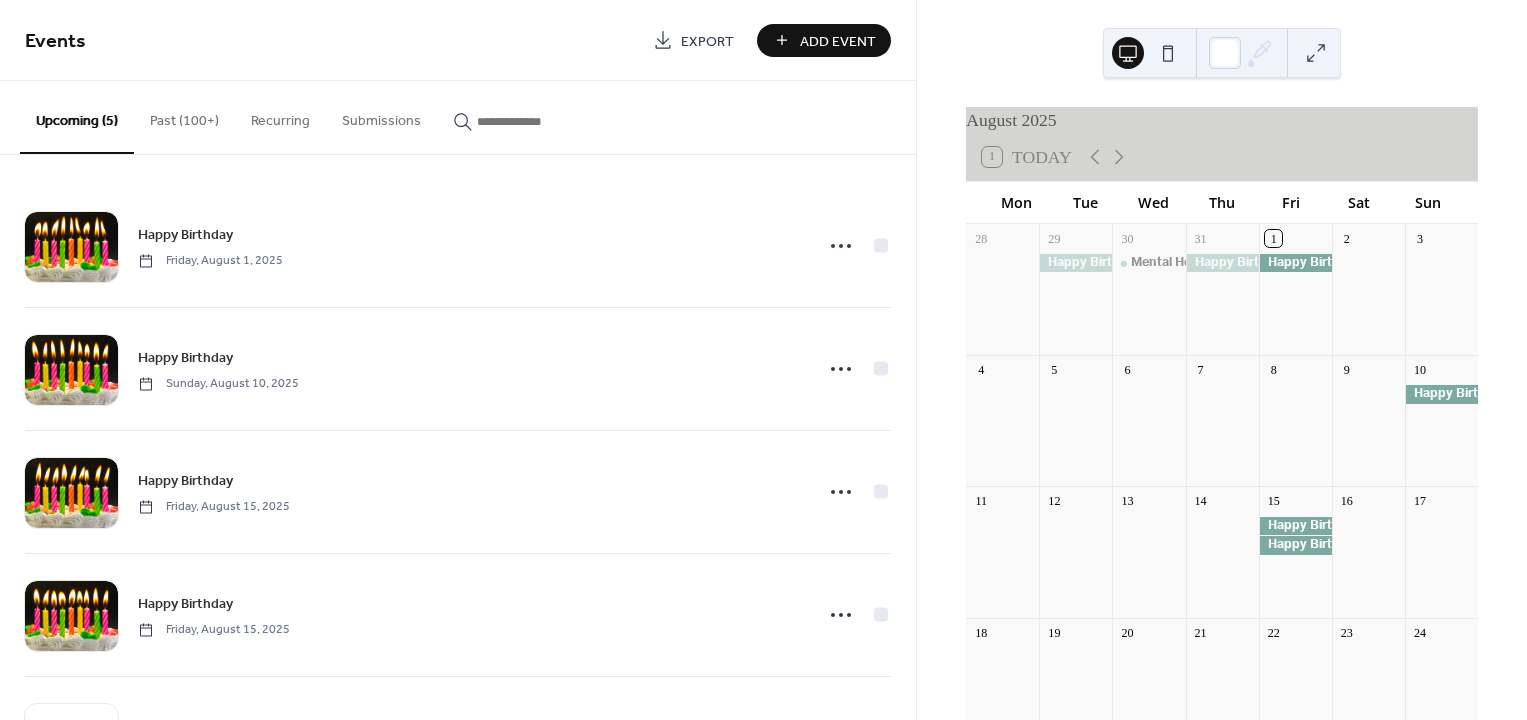 click on "Add Event" at bounding box center [824, 40] 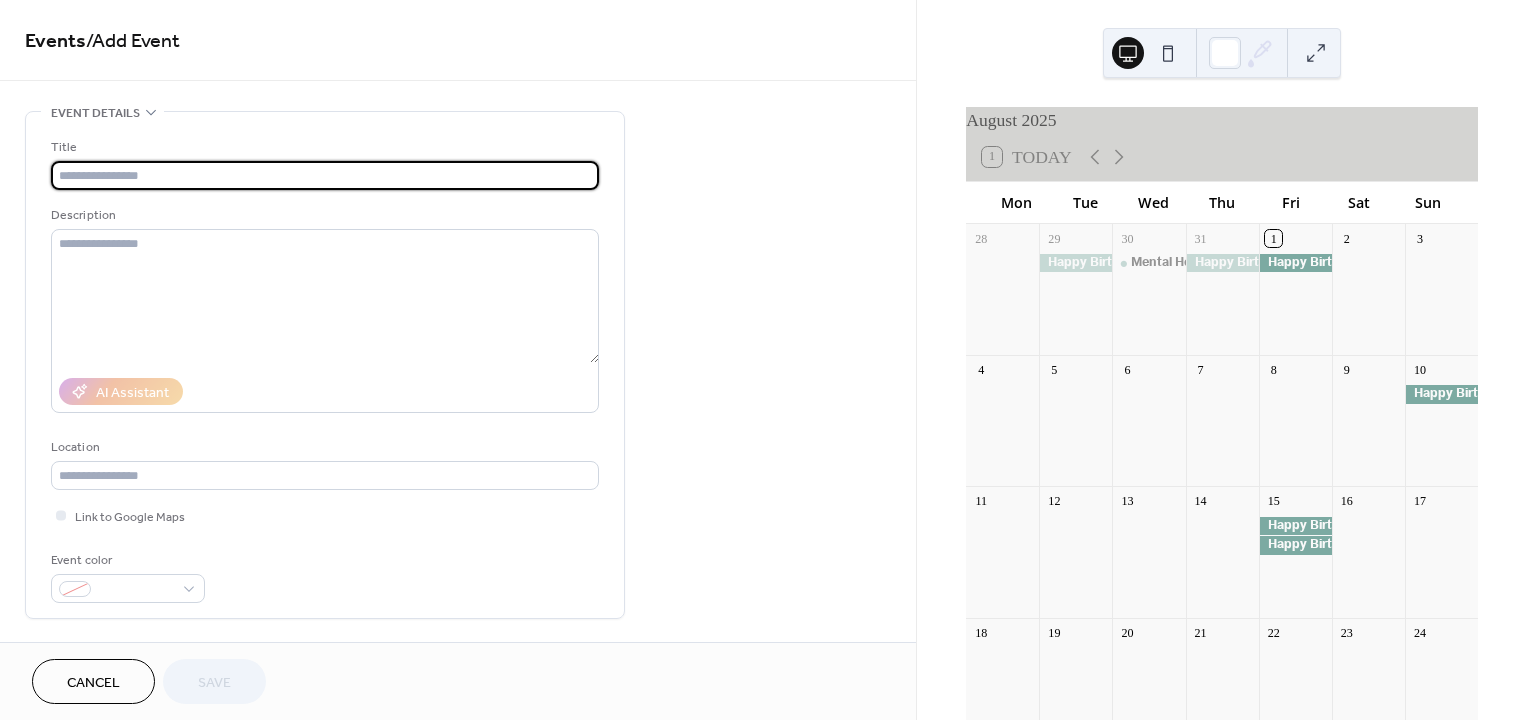 click at bounding box center (325, 175) 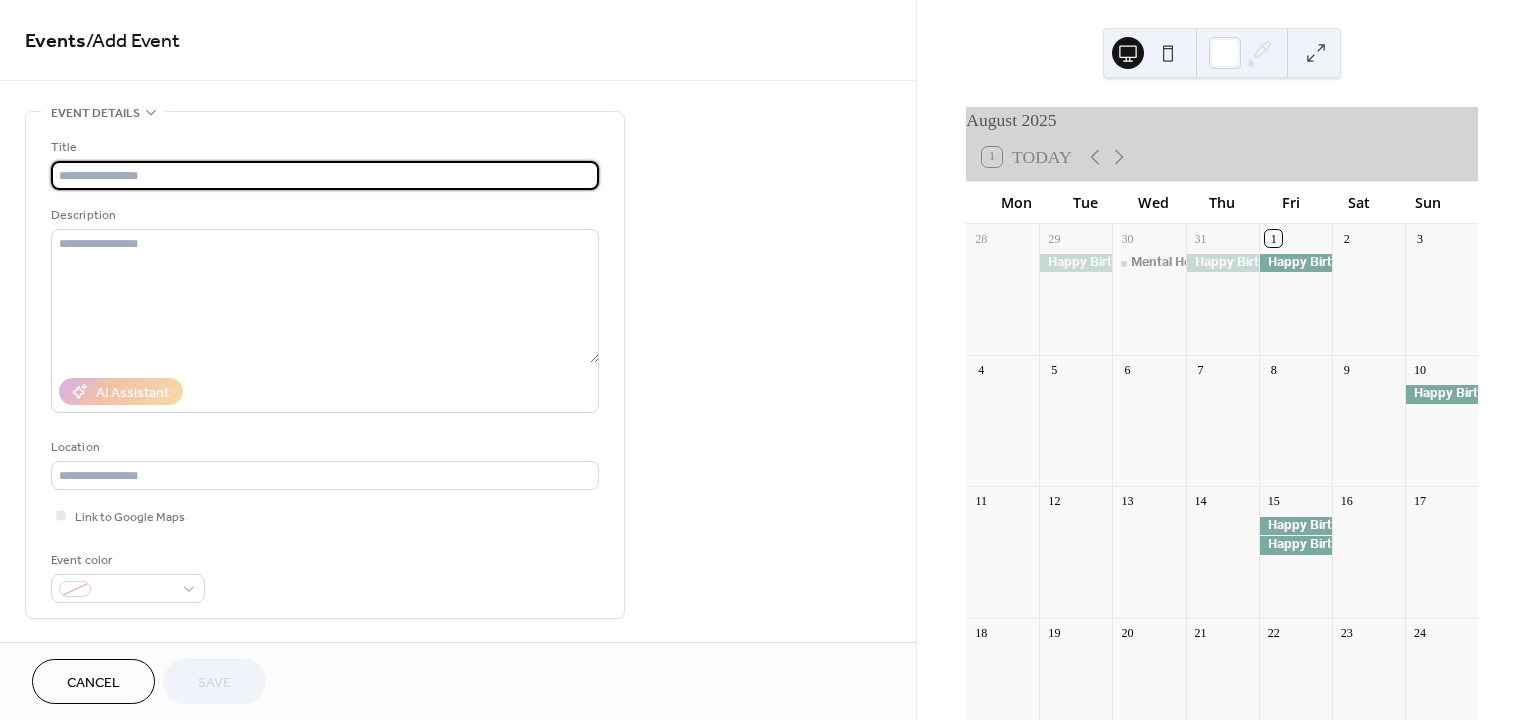 type on "**********" 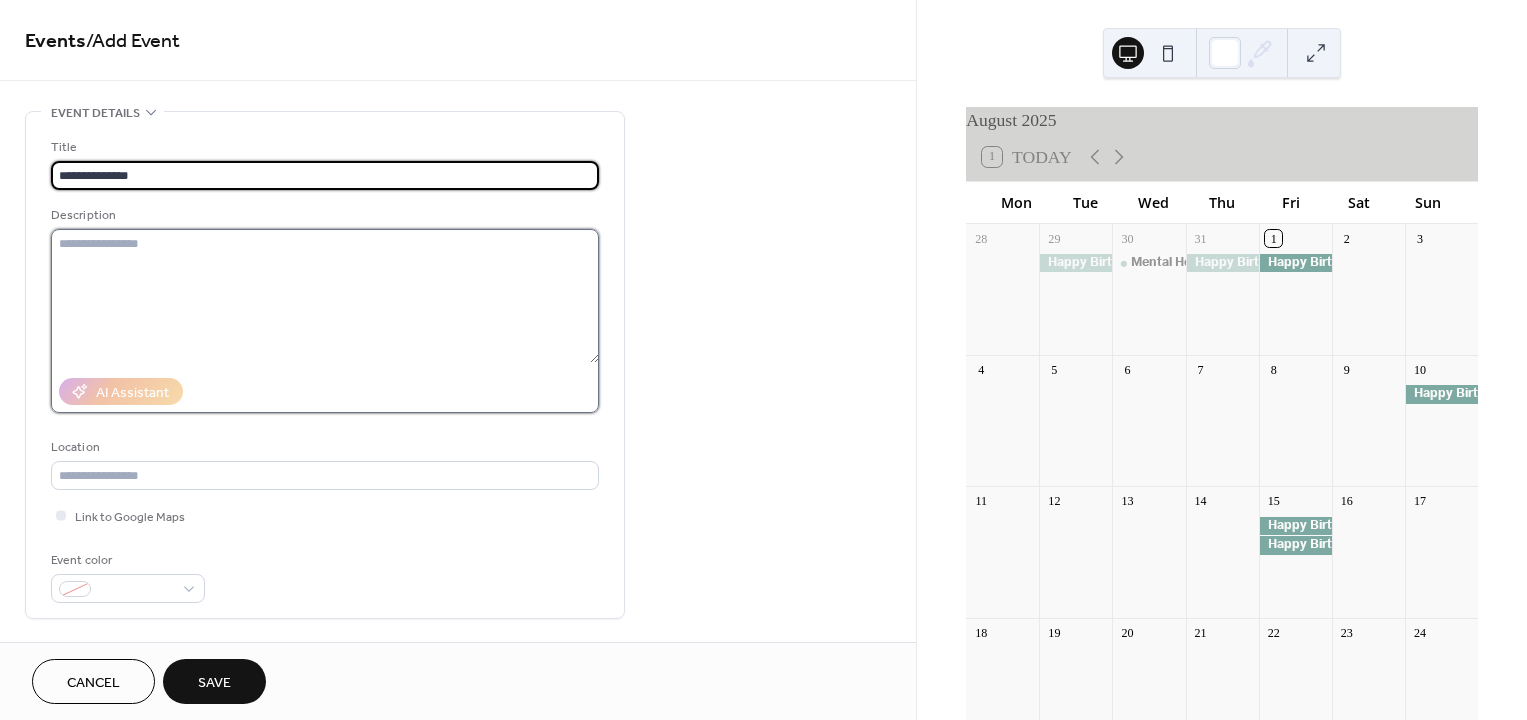 click at bounding box center (325, 296) 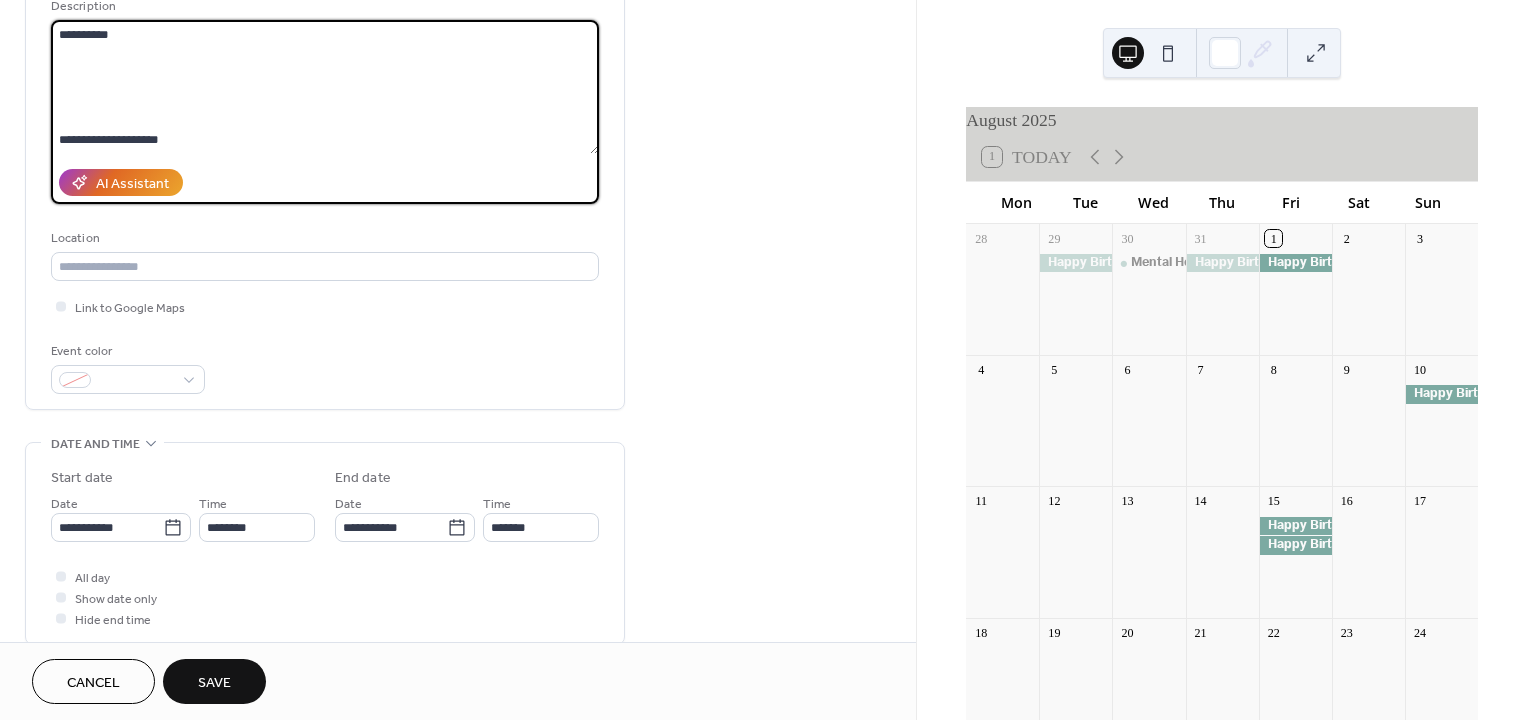 scroll, scrollTop: 266, scrollLeft: 0, axis: vertical 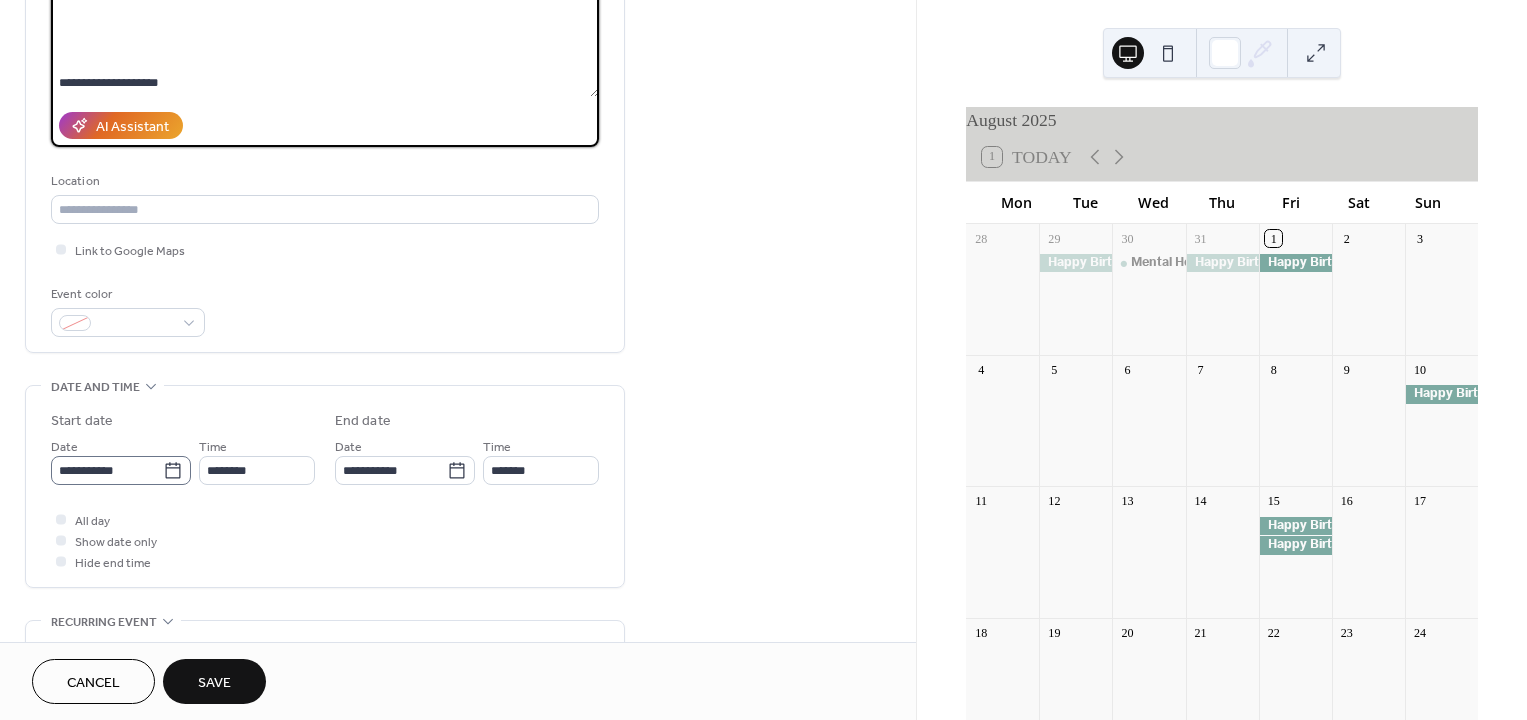 type on "**********" 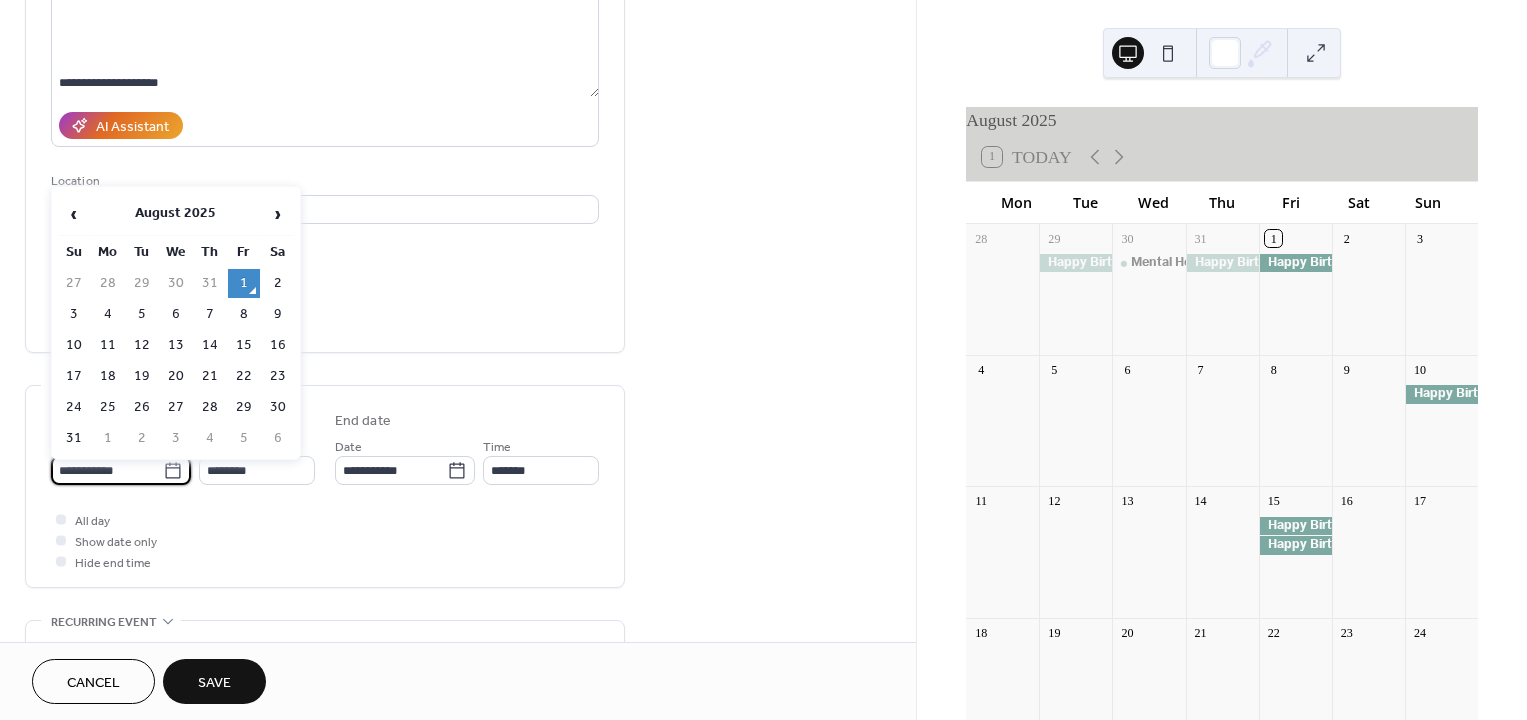 click on "**********" at bounding box center (107, 470) 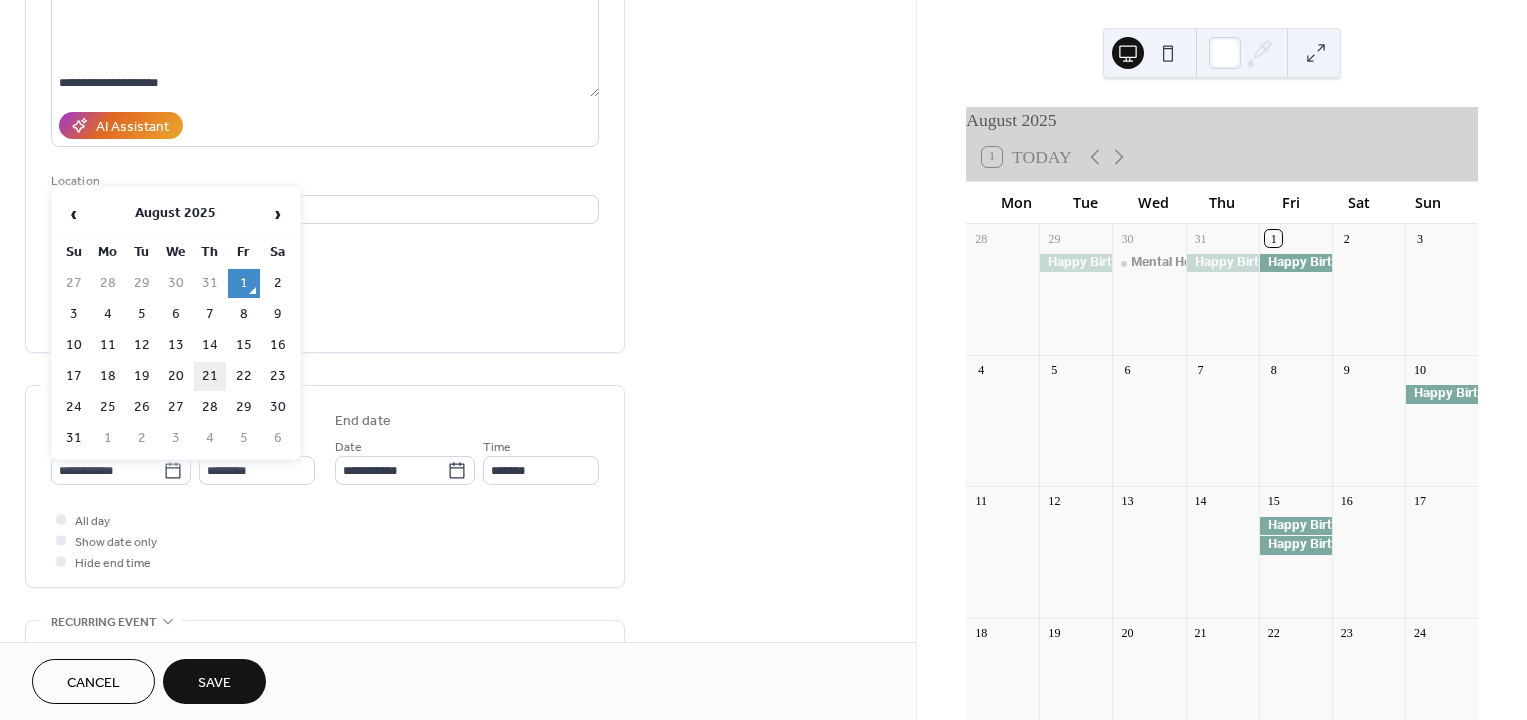 click on "21" at bounding box center [210, 376] 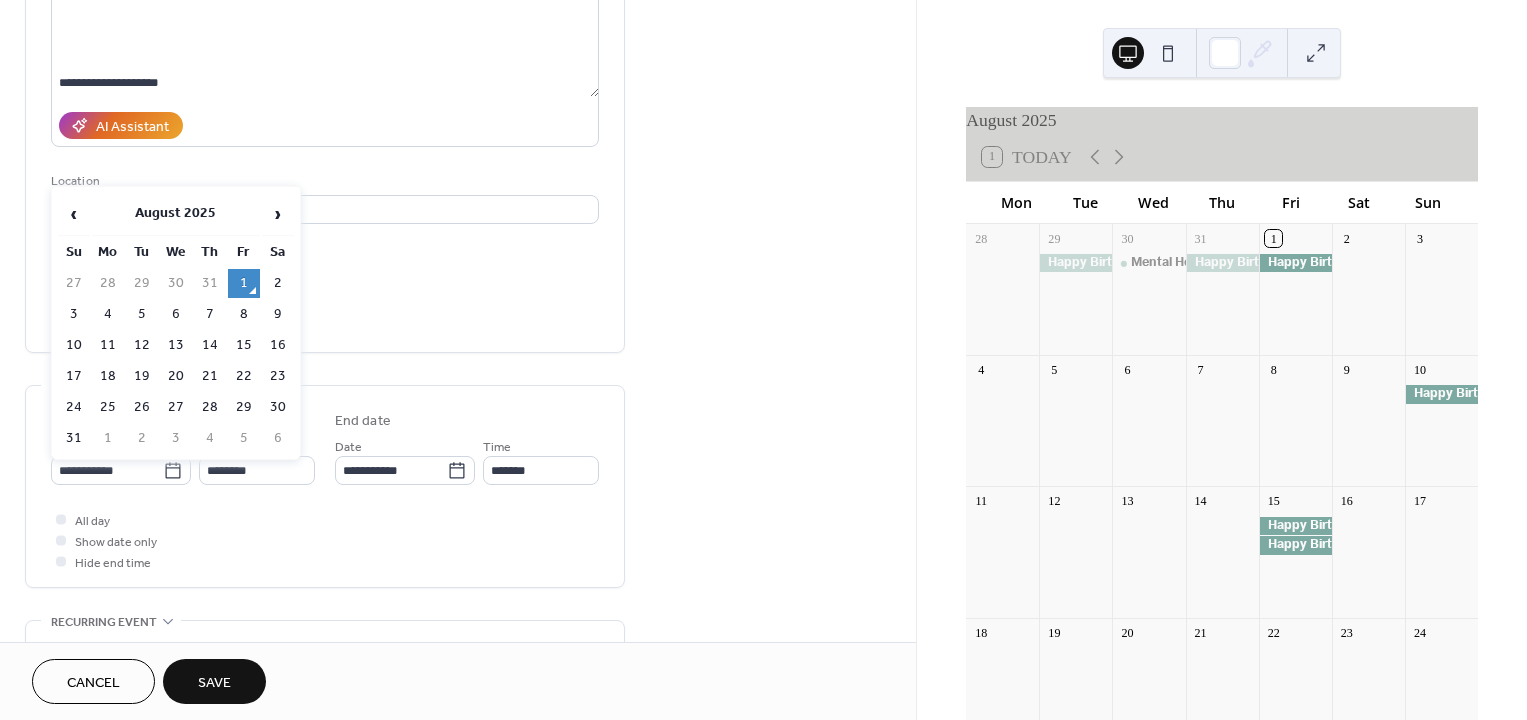 type on "**********" 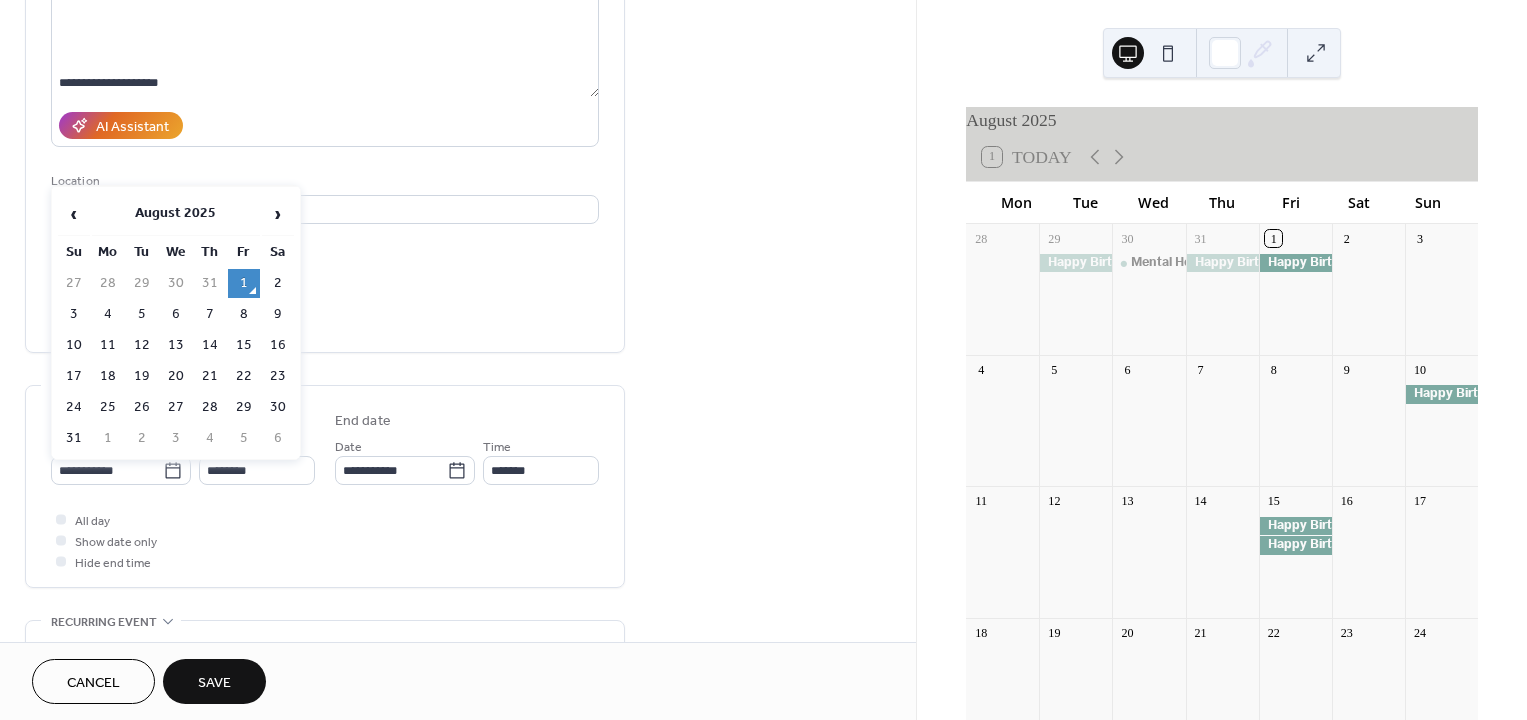 type on "**********" 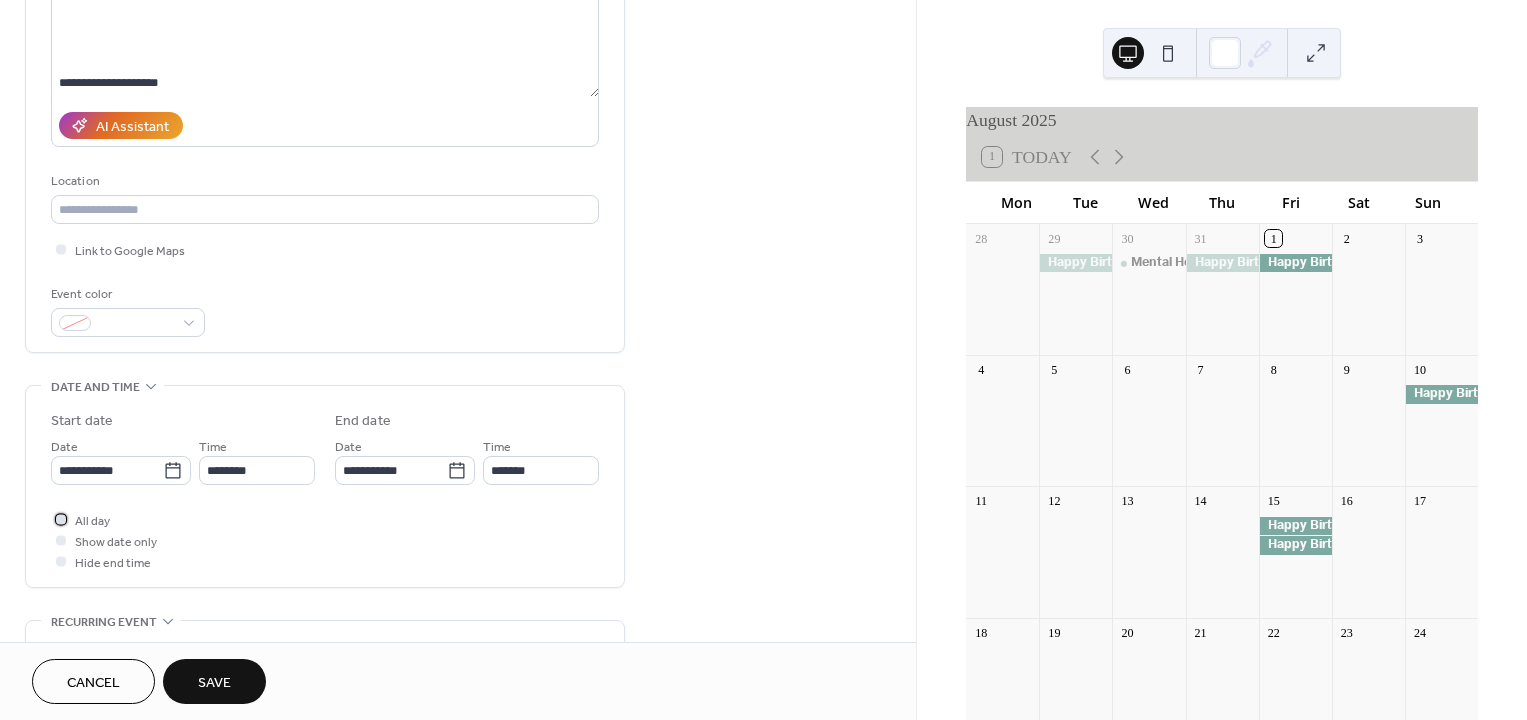 click at bounding box center (61, 519) 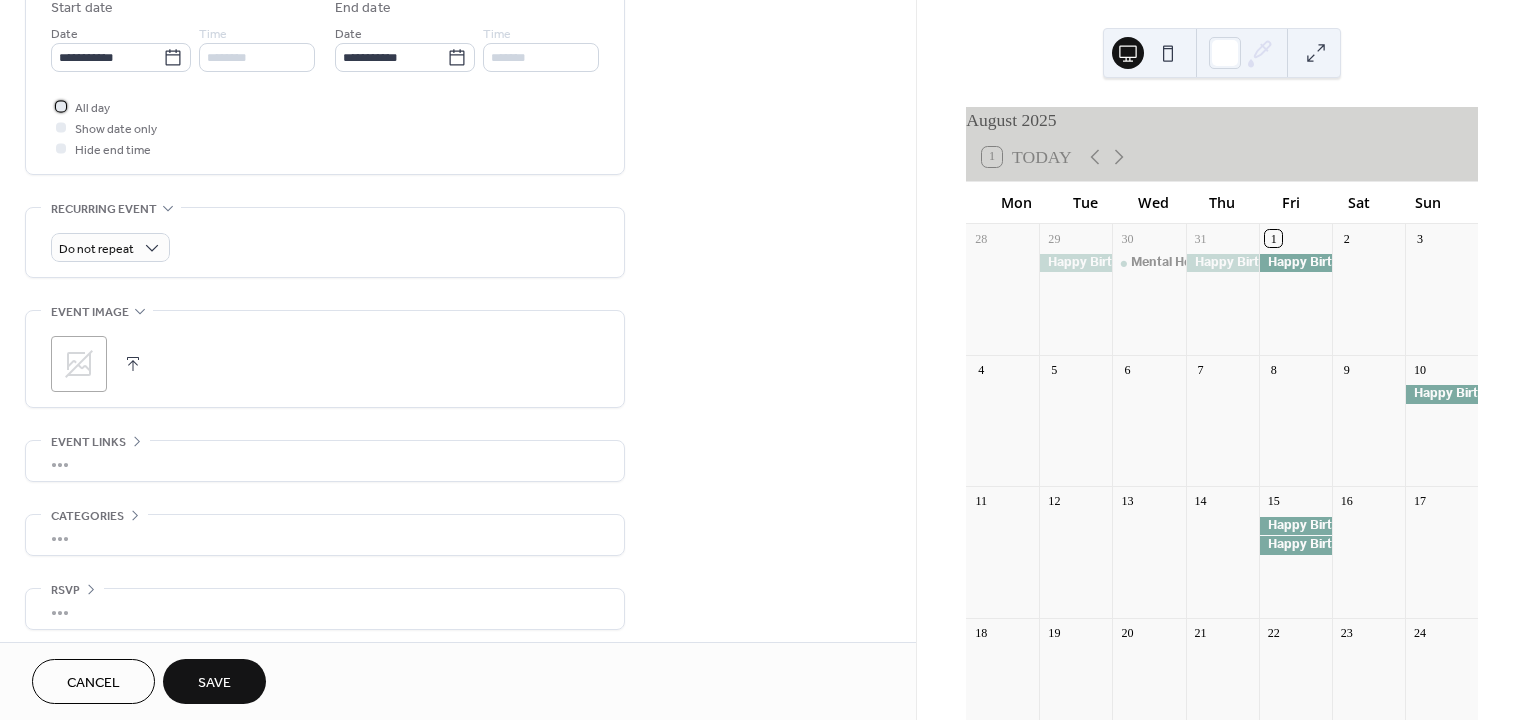 scroll, scrollTop: 685, scrollLeft: 0, axis: vertical 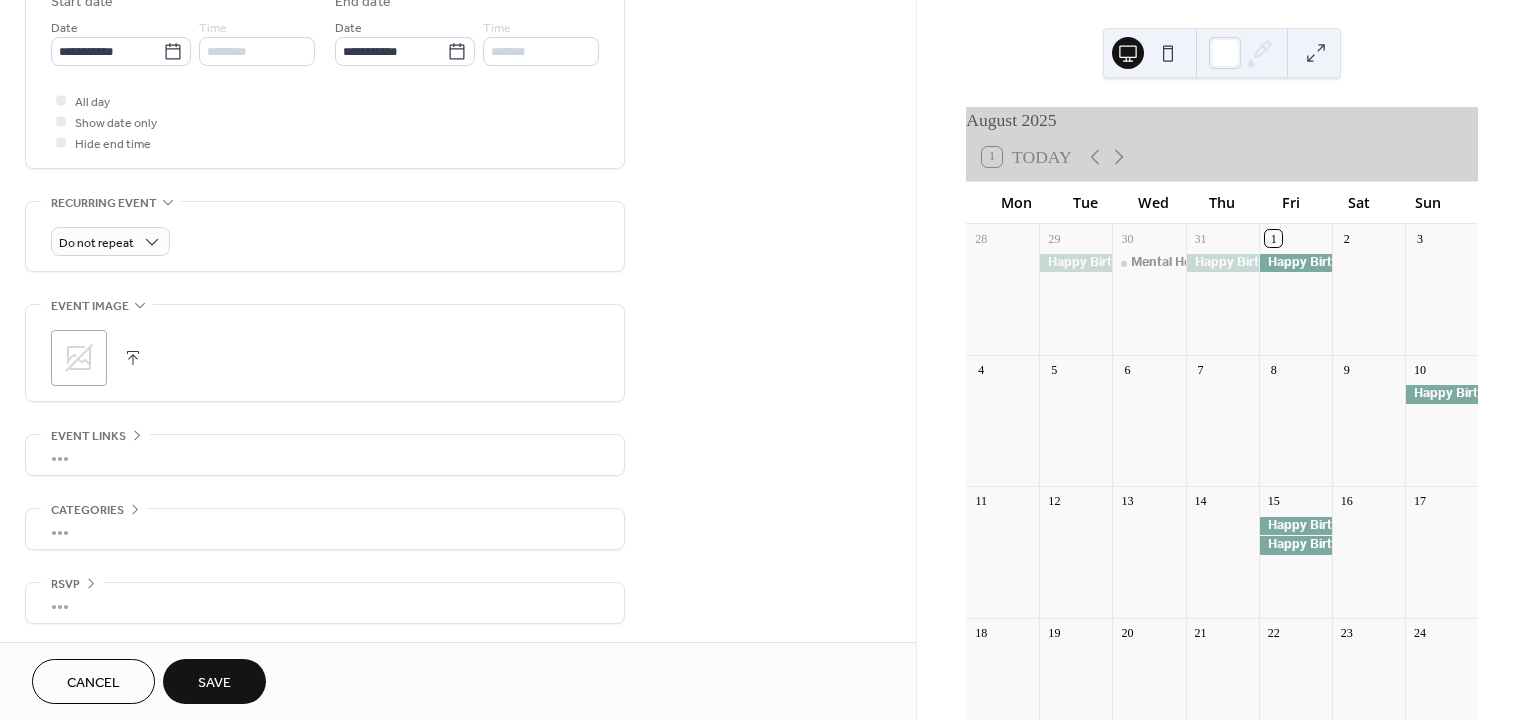 click on ";" at bounding box center [79, 358] 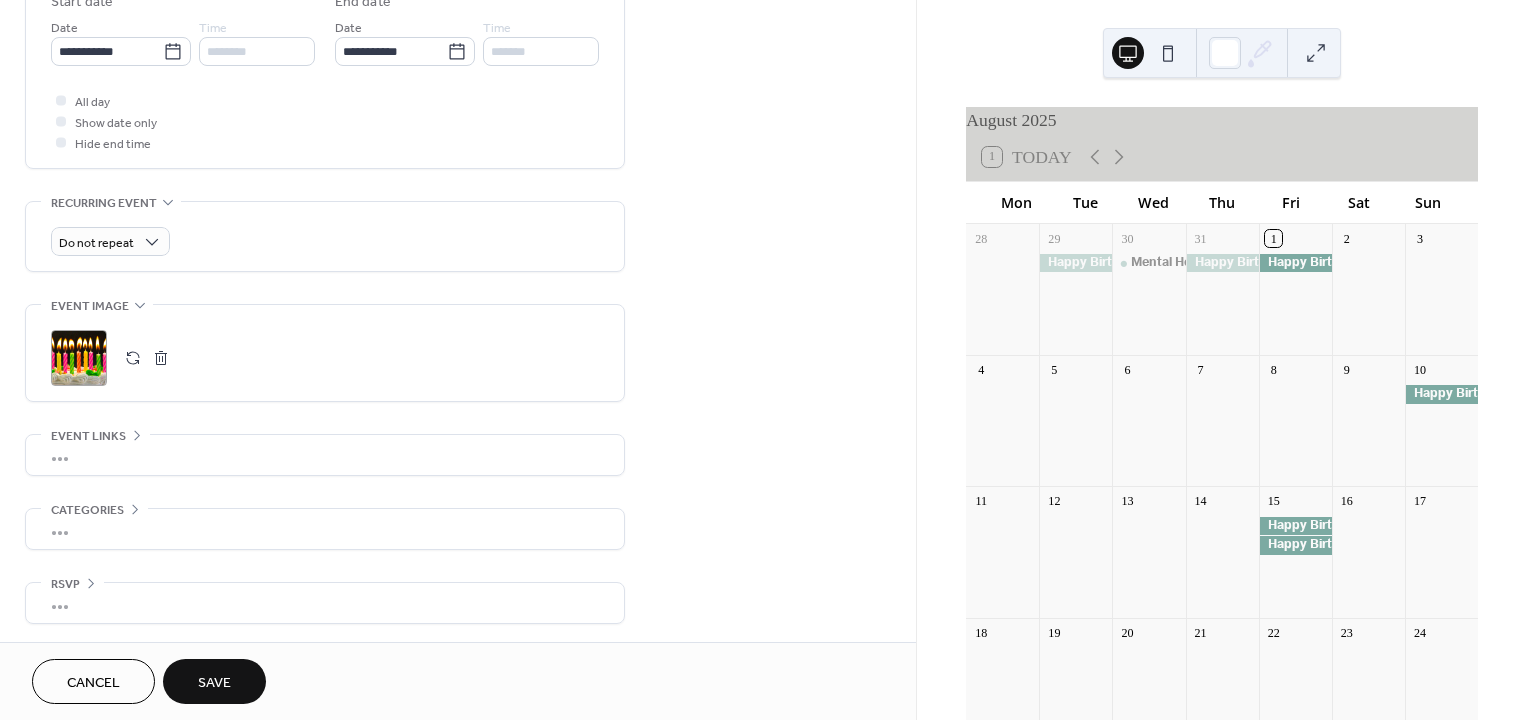 click on "Save" at bounding box center (214, 683) 